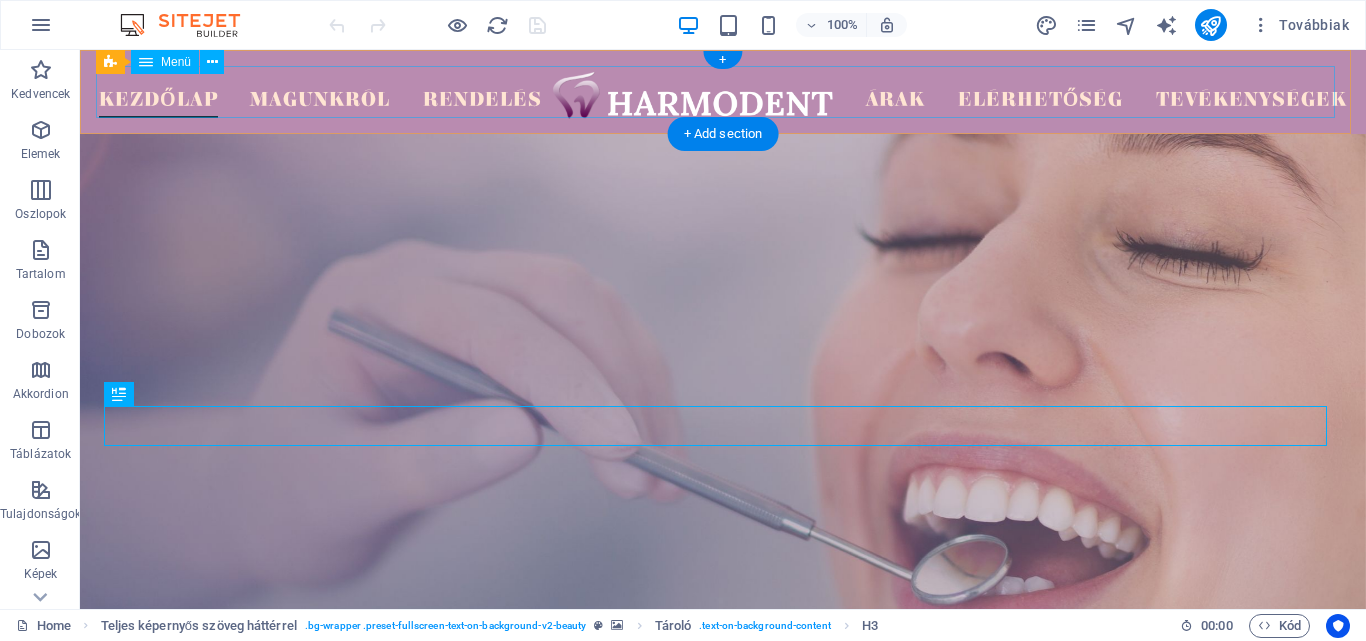 scroll, scrollTop: 0, scrollLeft: 0, axis: both 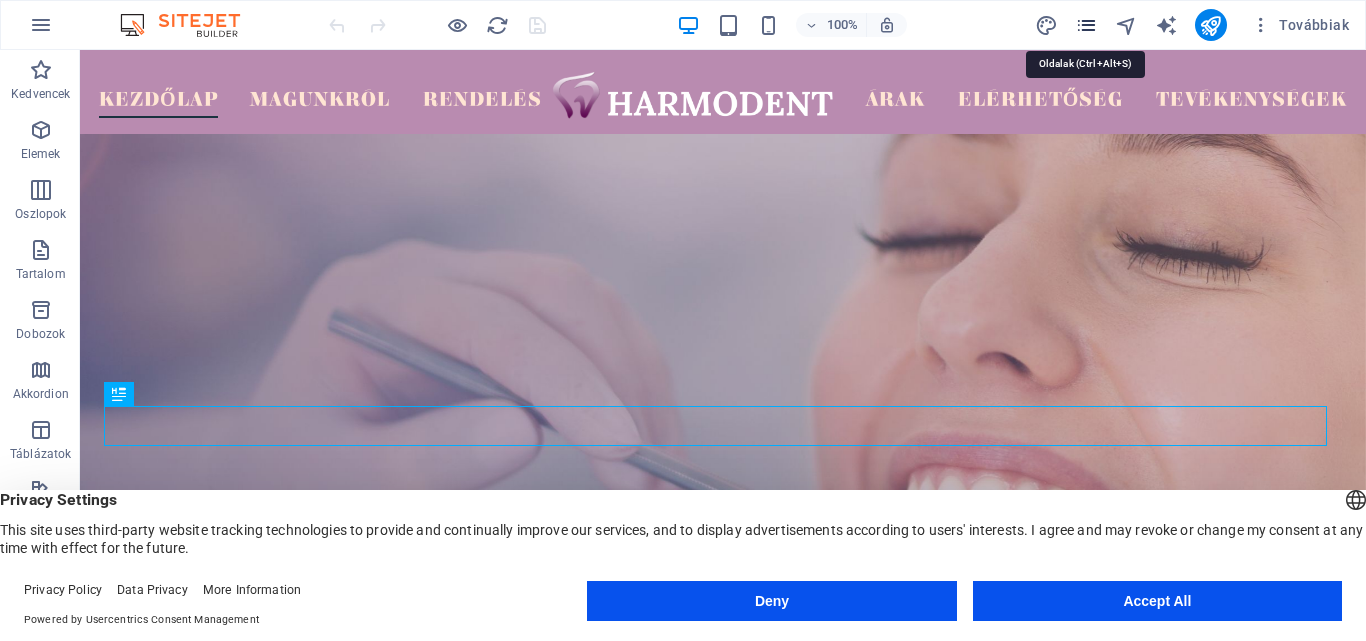 click at bounding box center (1086, 25) 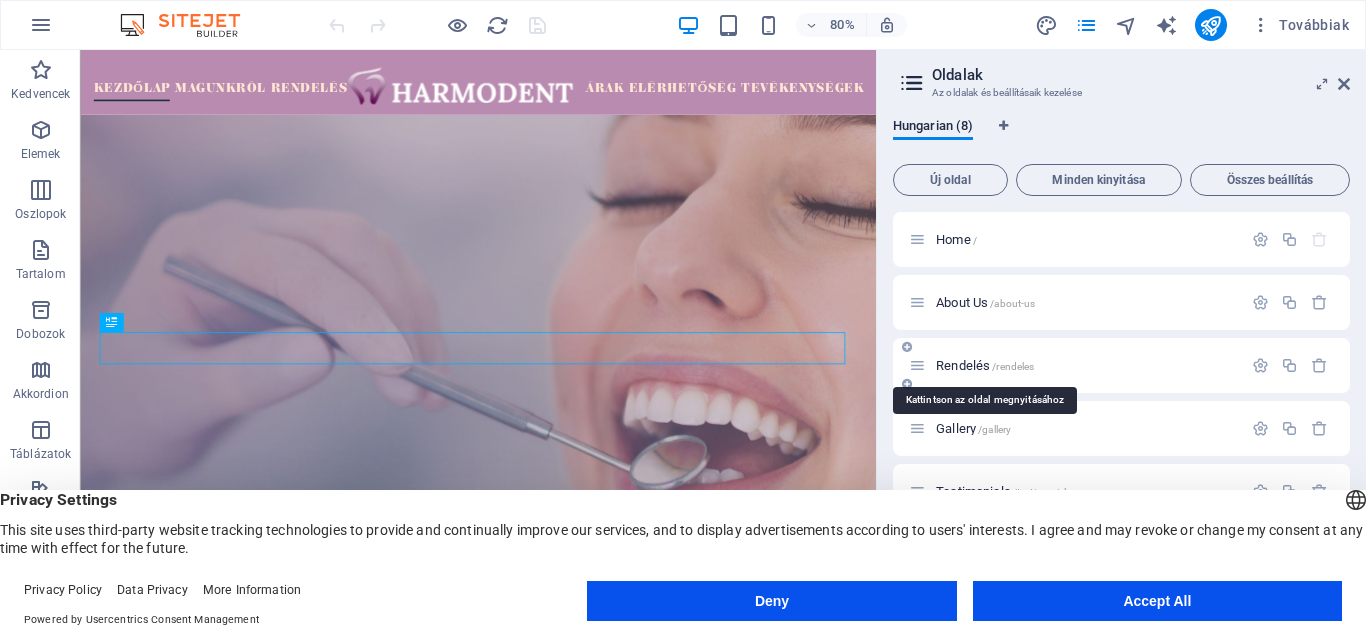 click on "Rendelés /rendeles" at bounding box center (985, 365) 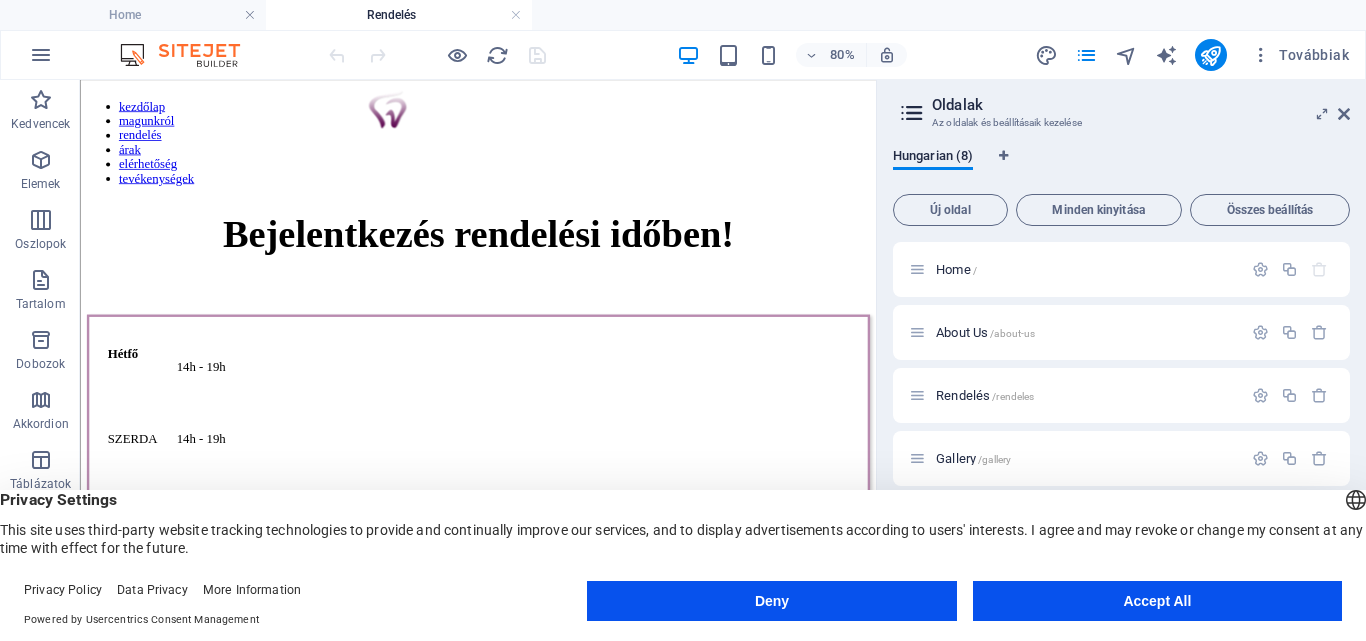 scroll, scrollTop: 0, scrollLeft: 0, axis: both 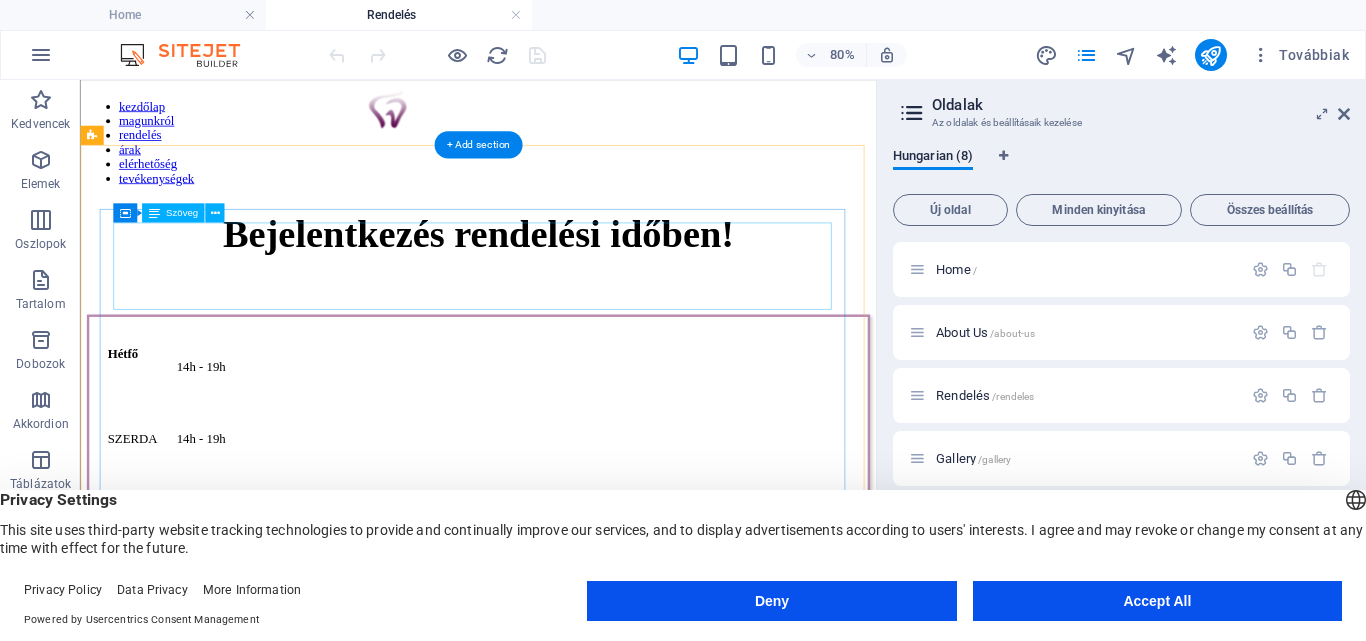 click on "Bejelent kezés rendelési időben!" at bounding box center (577, 288) 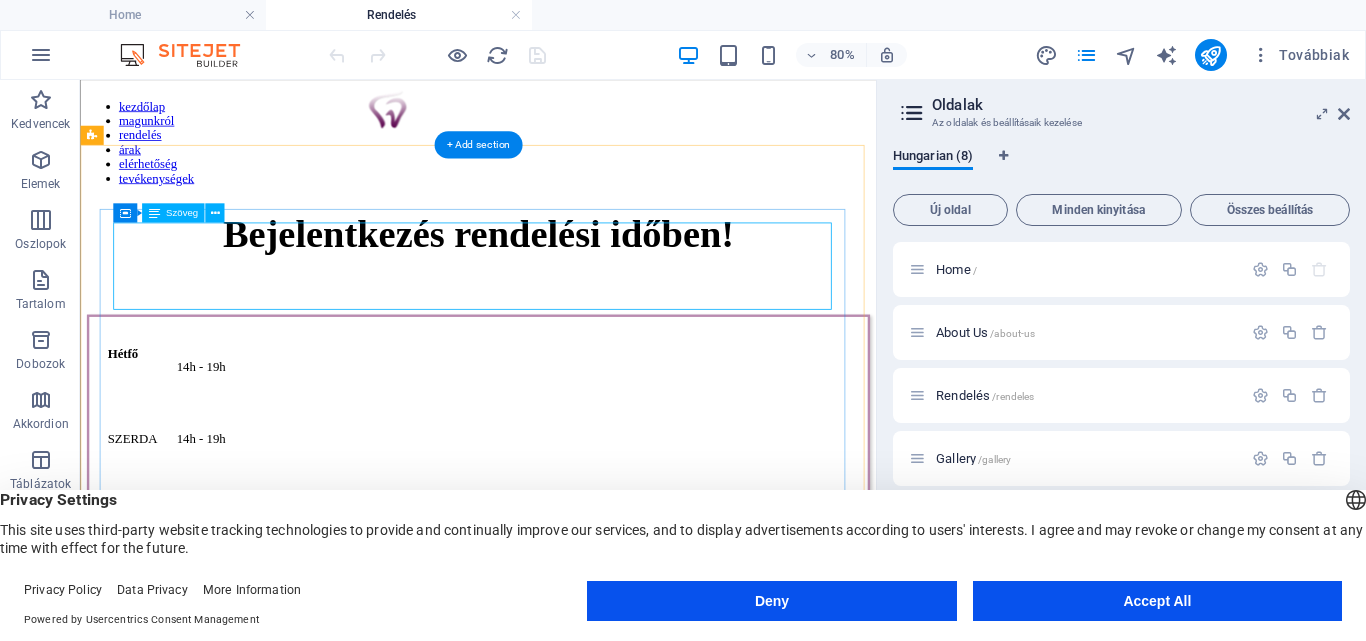 click on "Bejelent kezés rendelési időben!" at bounding box center [577, 288] 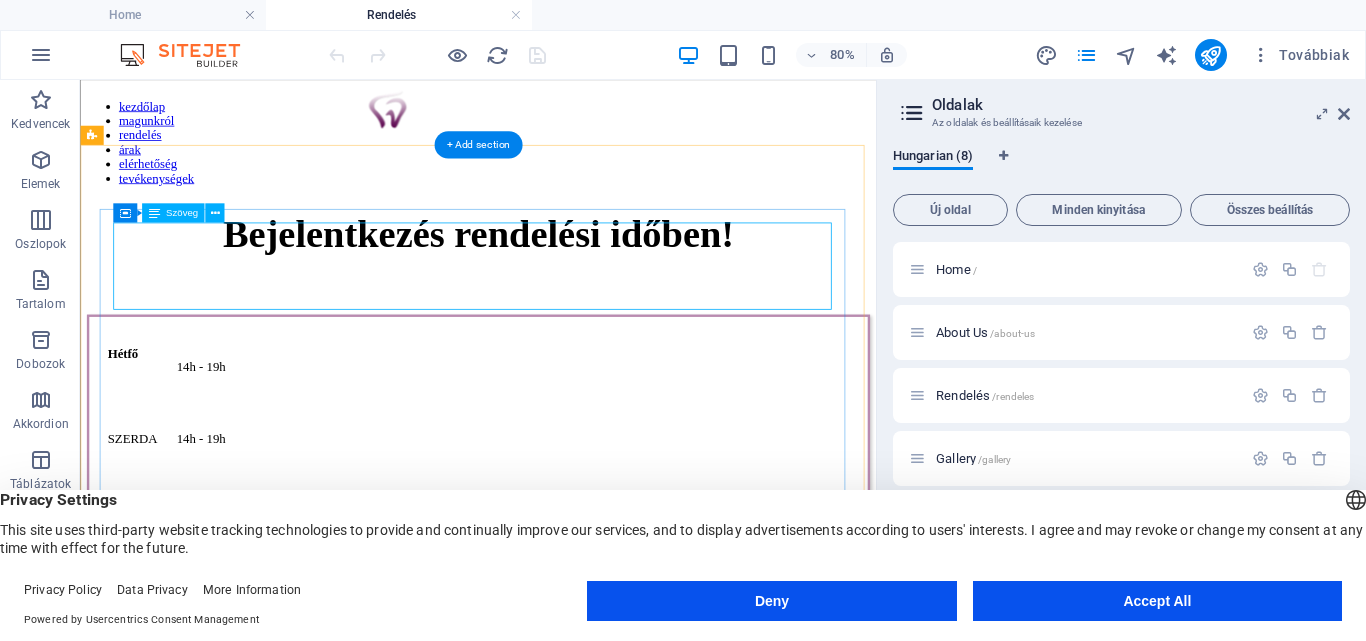 click on "Bejelent kezés rendelési időben!" at bounding box center [577, 288] 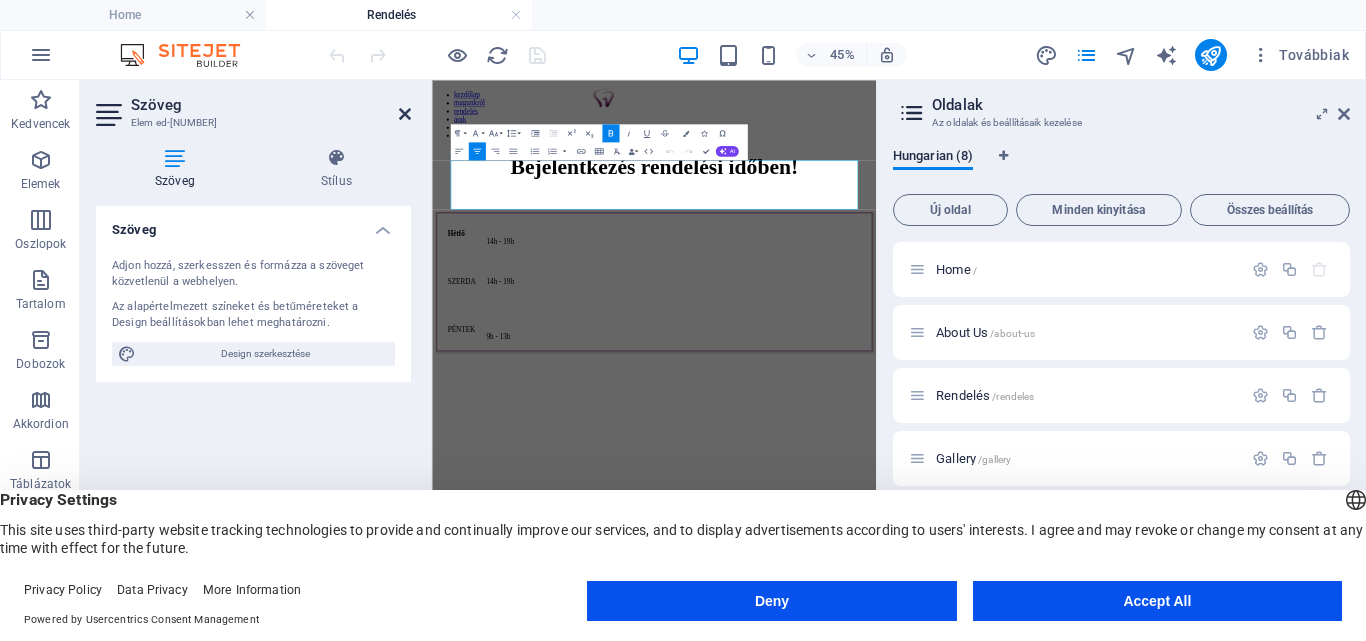 click at bounding box center (405, 114) 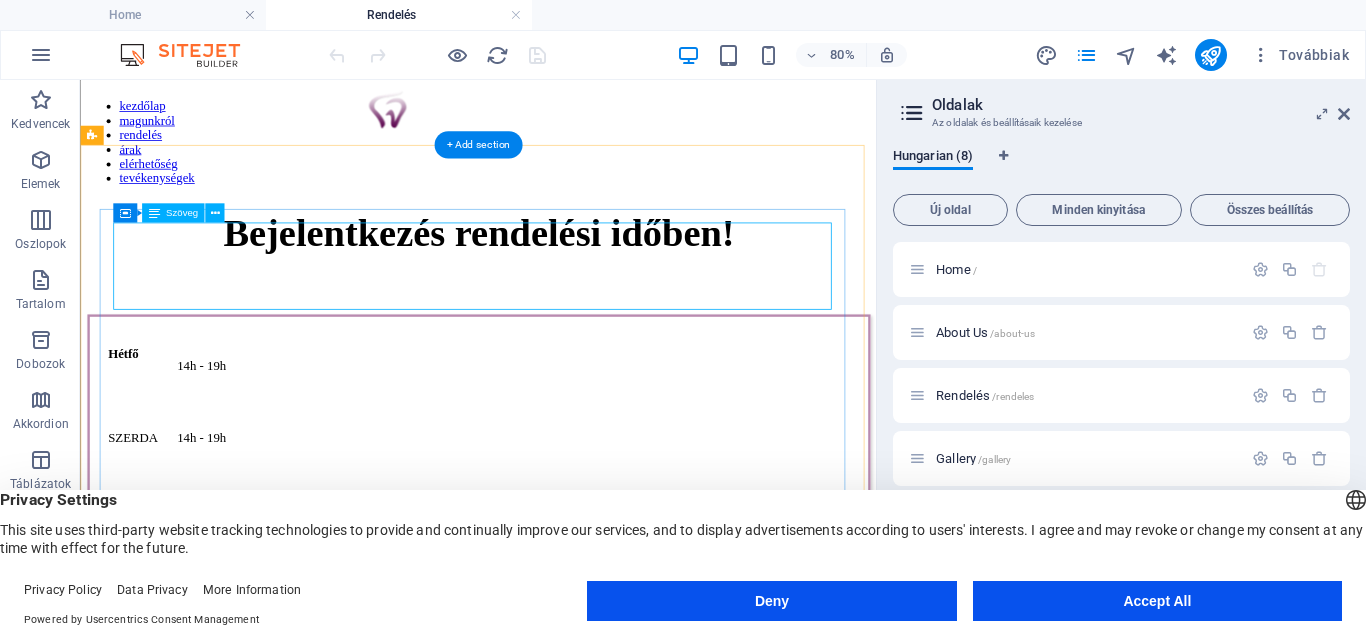 click on "Bejelent kezés rendelési időben!" at bounding box center [577, 288] 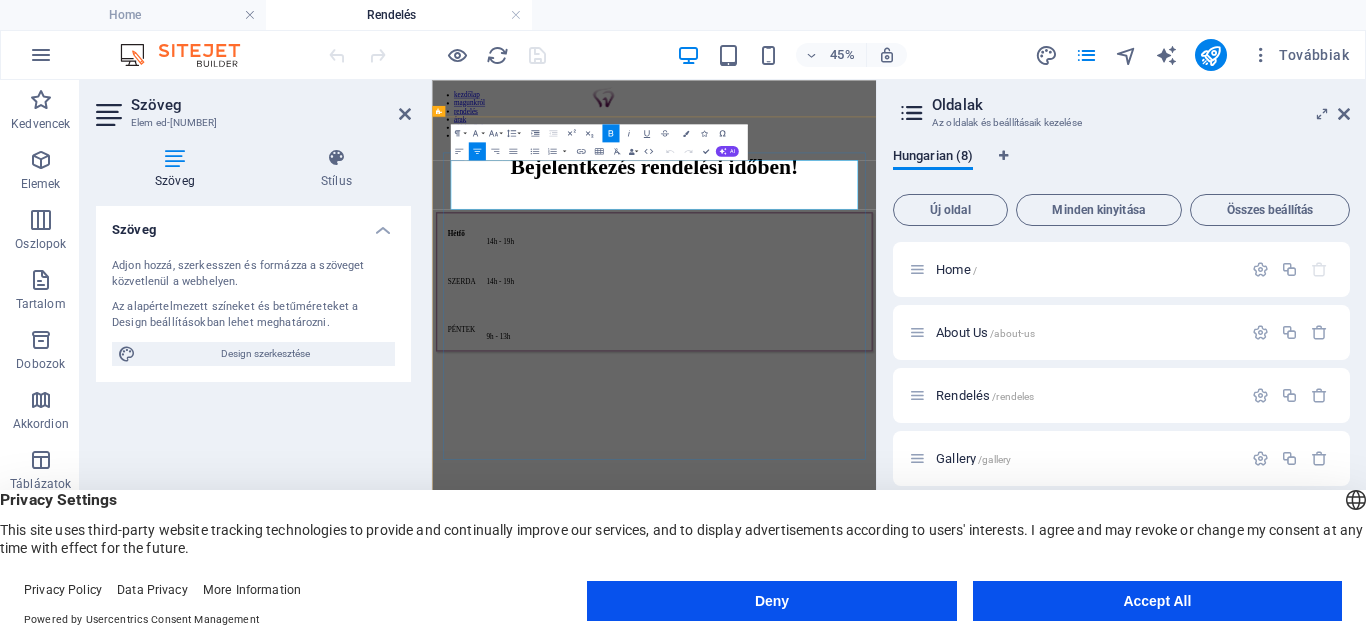 click at bounding box center (925, 324) 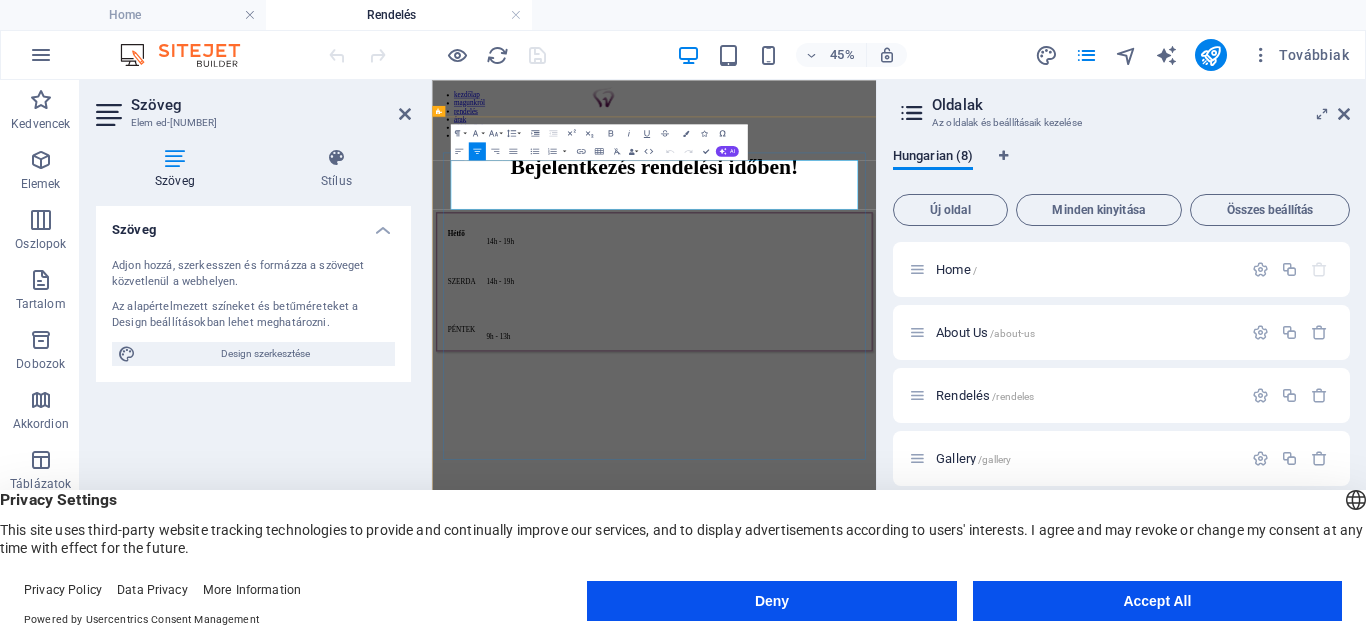 type 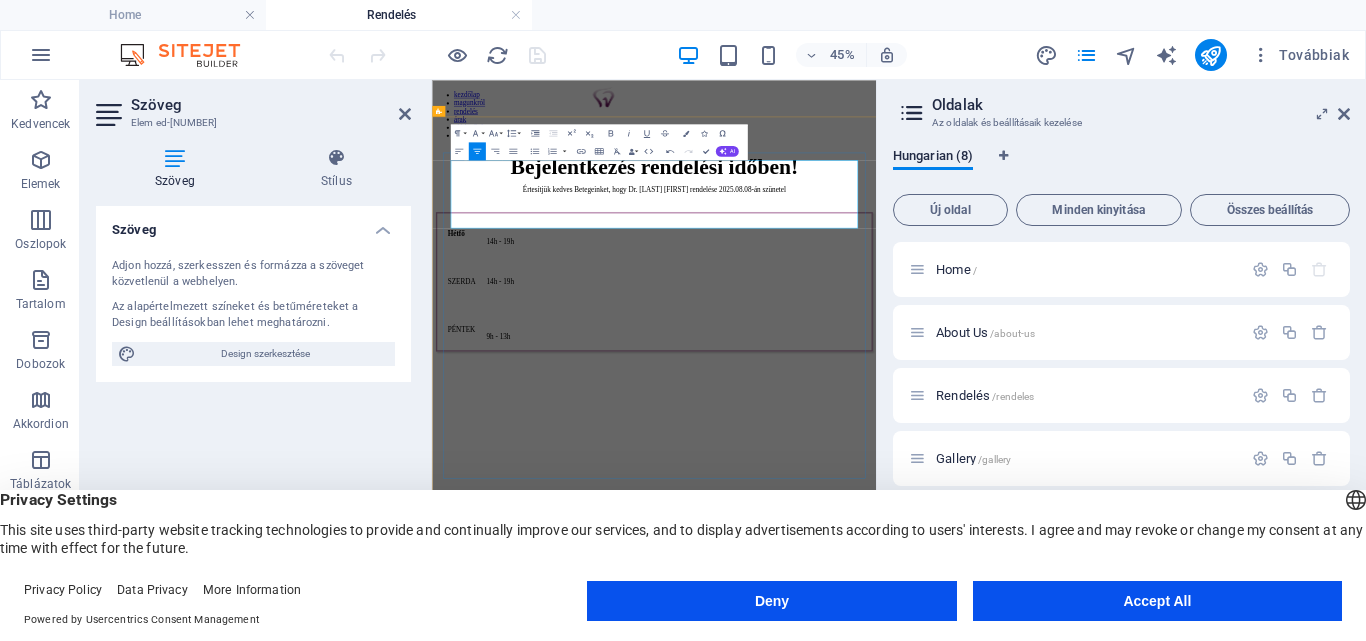 click on "Értesítjük kedves Betegeinket, hogy Dr. [LAST] [FIRST] rendelése 2025.08.08-án szünetel" at bounding box center [925, 324] 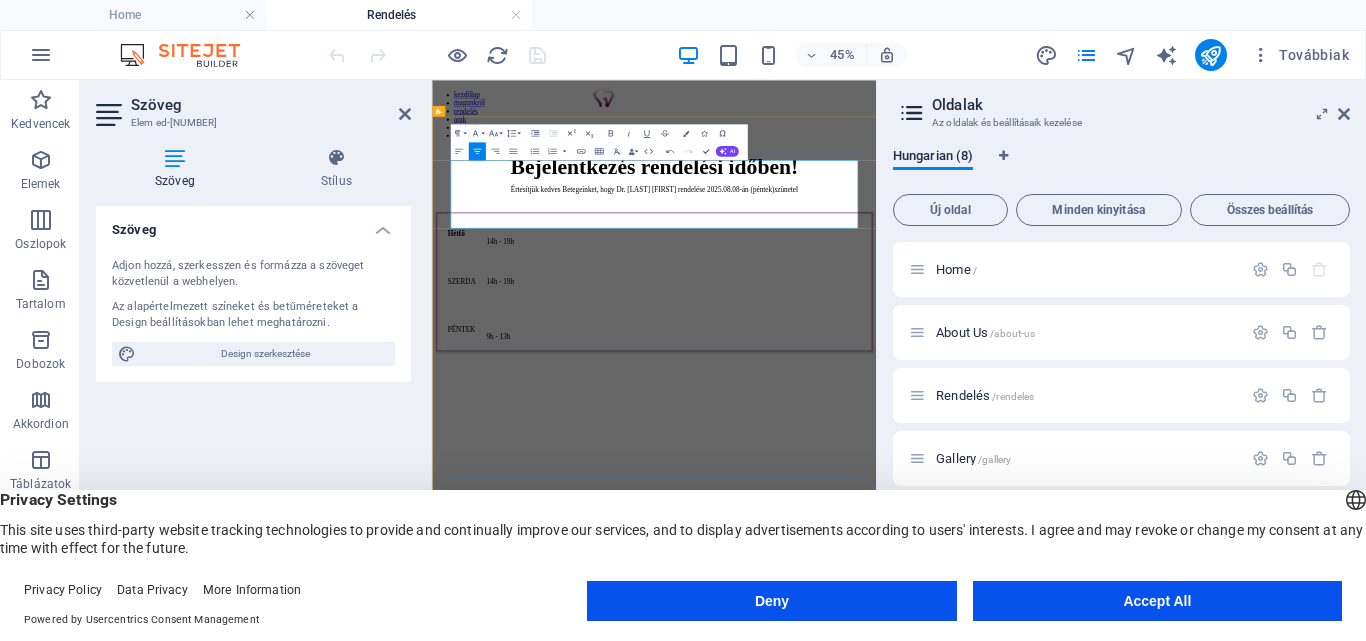click on "Értesítjük kedves Betegeinket, hogy Dr. [LAST] [FIRST] rendelése 2025.08.08-án (péntek)  szünetel" at bounding box center [925, 324] 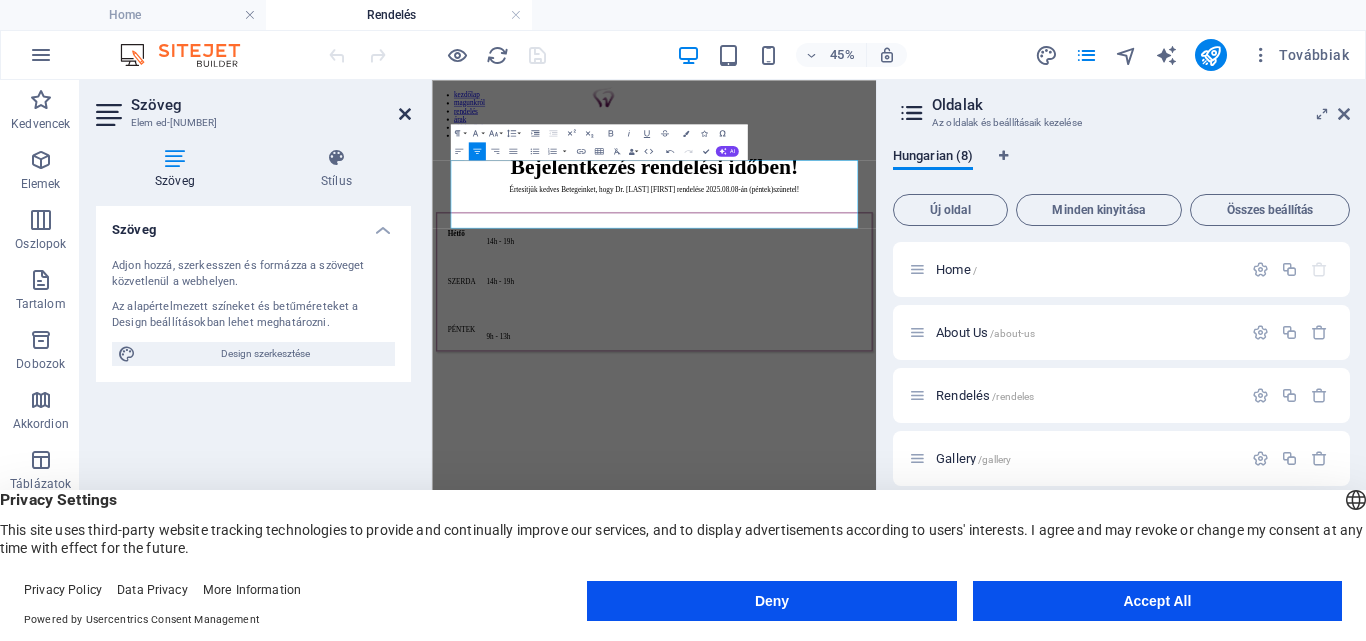 click at bounding box center [405, 114] 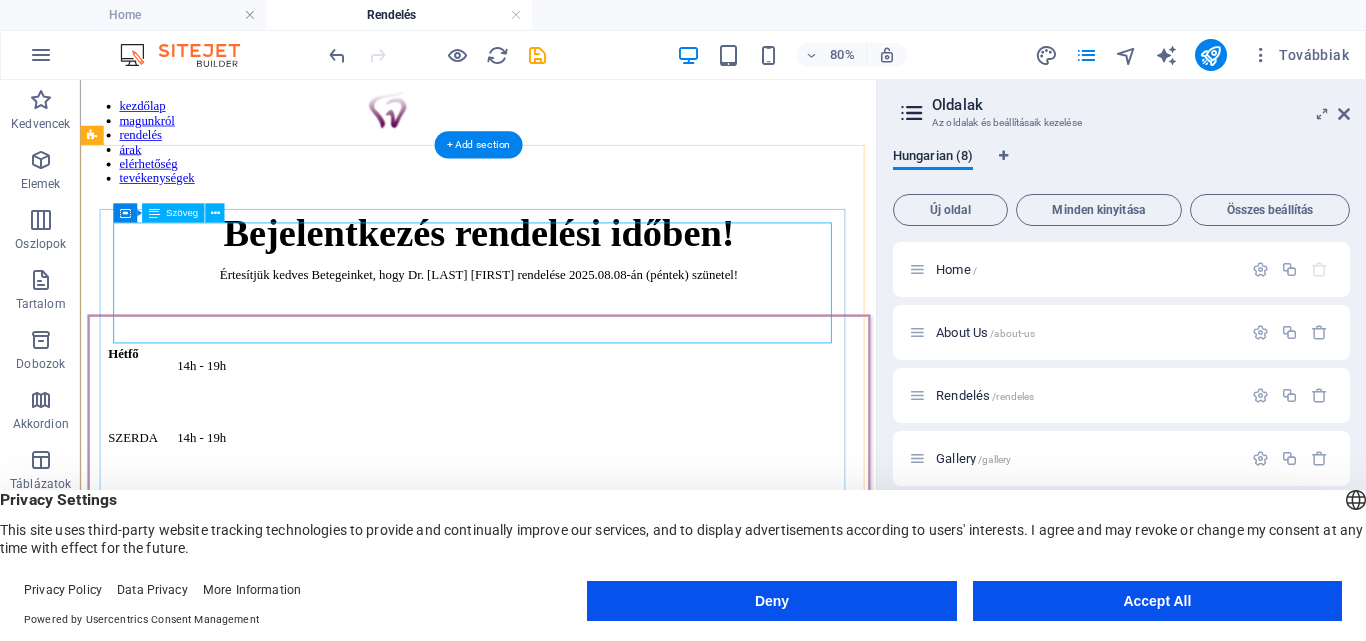 click on "Bejelent kezés rendelési időben! Értesítjük kedves Betegeinket, hogy Dr. [LAST] [FIRST] rendelése 2025.08.08-án (péntek) szünetel!" at bounding box center [577, 288] 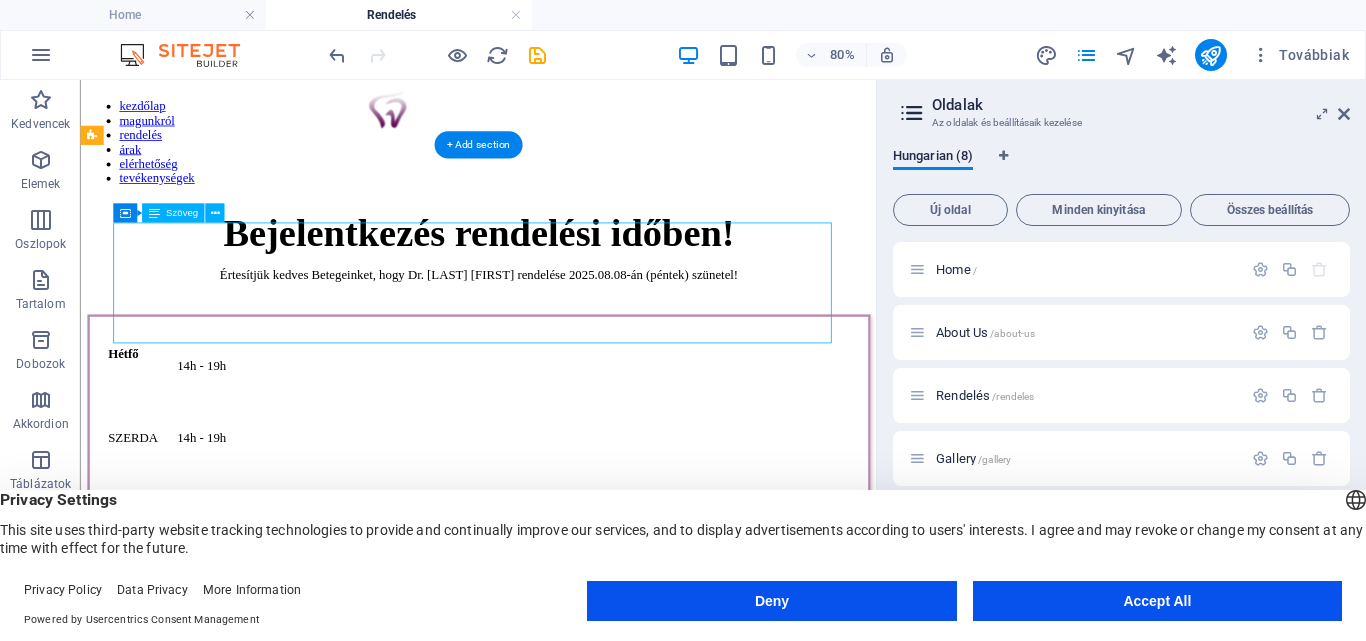click on "Bejelent kezés rendelési időben! Értesítjük kedves Betegeinket, hogy Dr. [LAST] [FIRST] rendelése 2025.08.08-án (péntek) szünetel!" at bounding box center (577, 288) 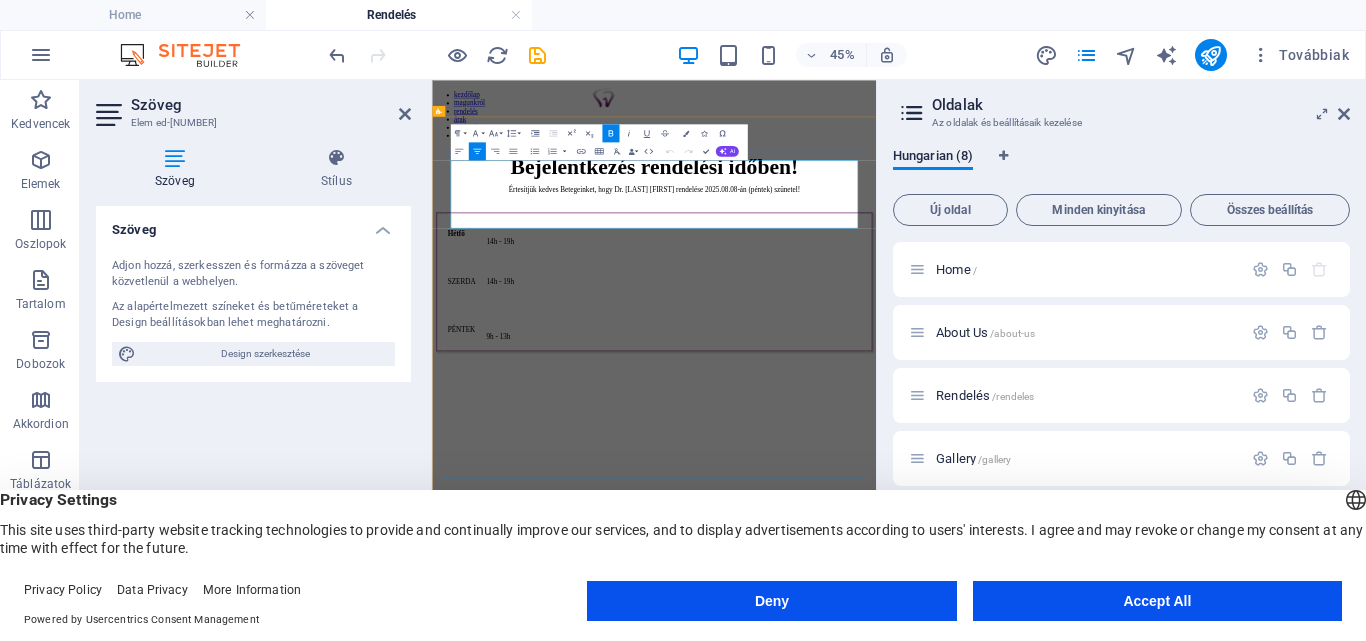 click on "Értesítjük kedves Betegeinket, hogy Dr. [LAST] [FIRST] rendelése 2025.08.08-án (péntek) szünetel!" at bounding box center (925, 324) 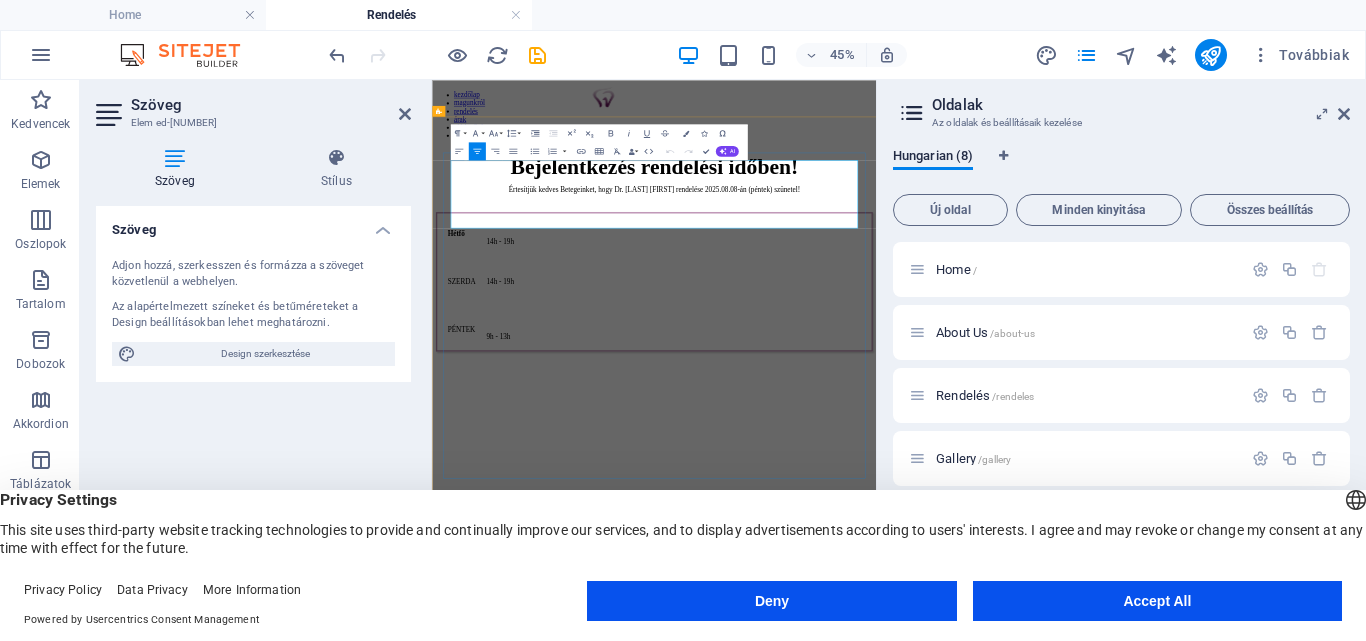 type 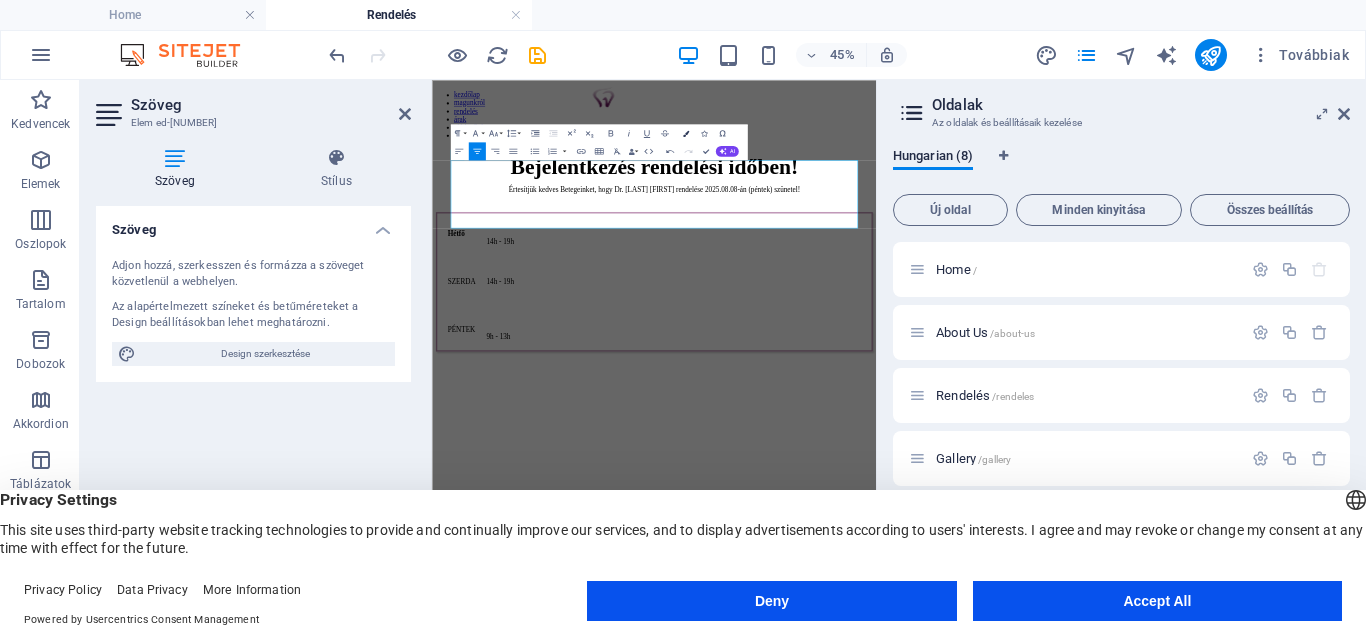 click at bounding box center [686, 133] 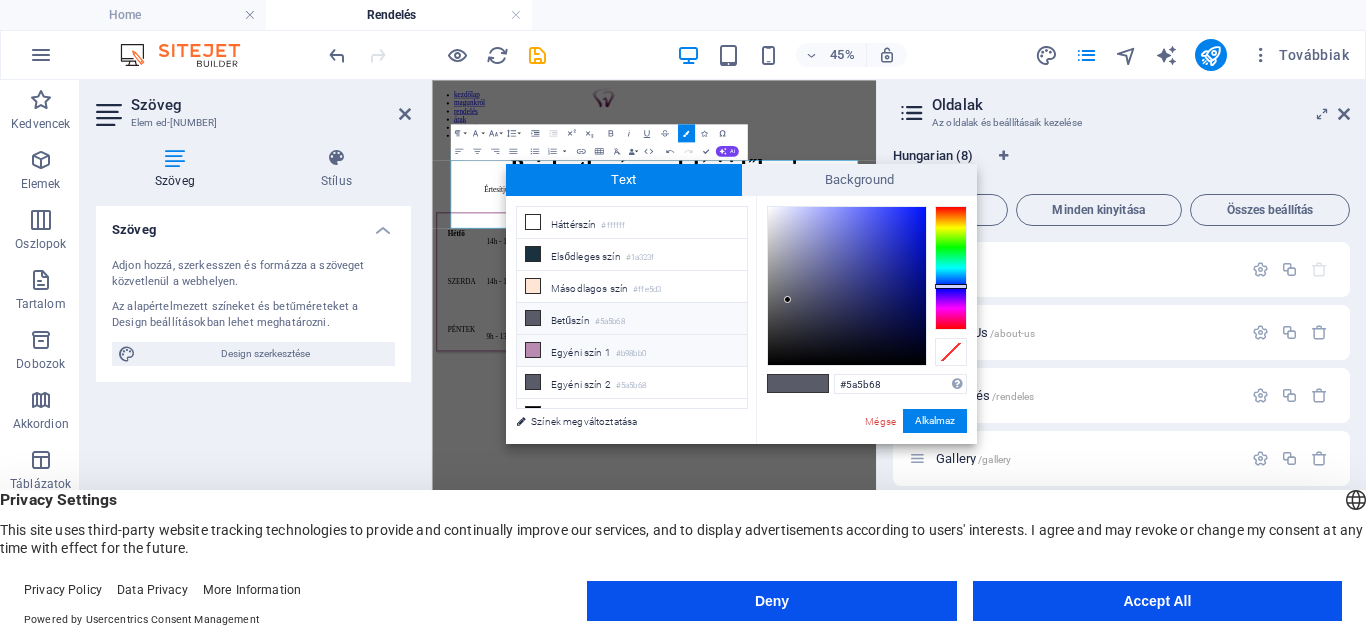 click at bounding box center (533, 350) 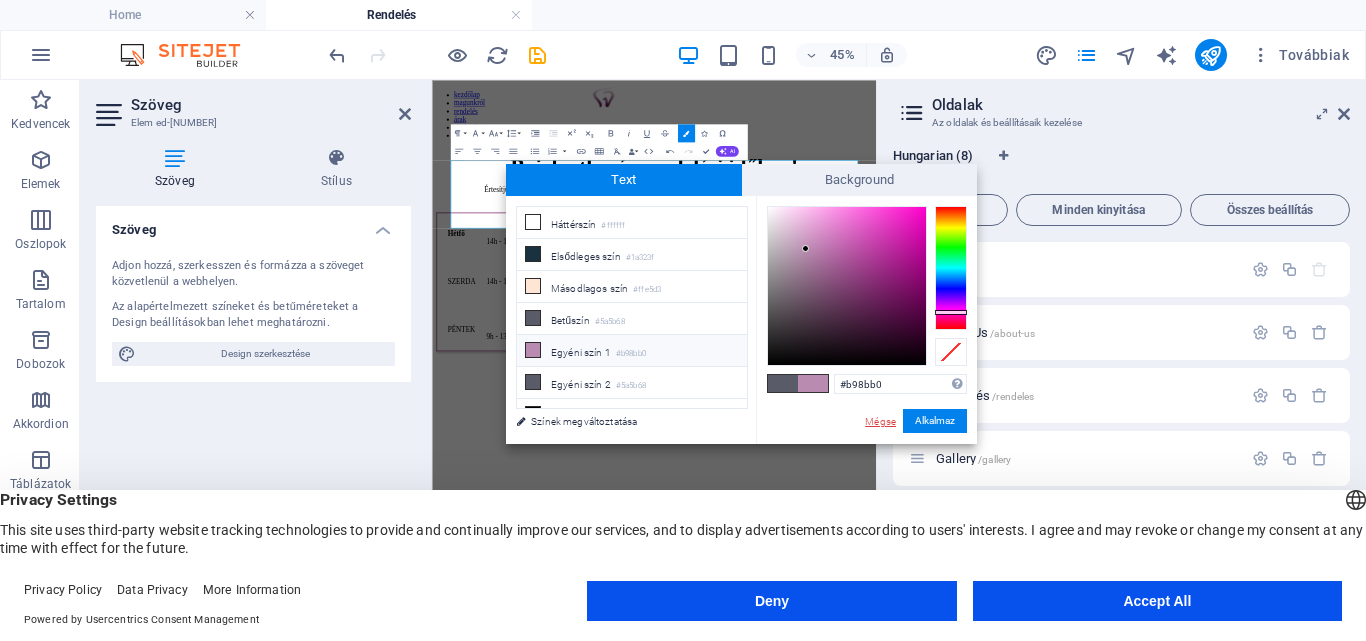 click on "Mégse" at bounding box center (880, 421) 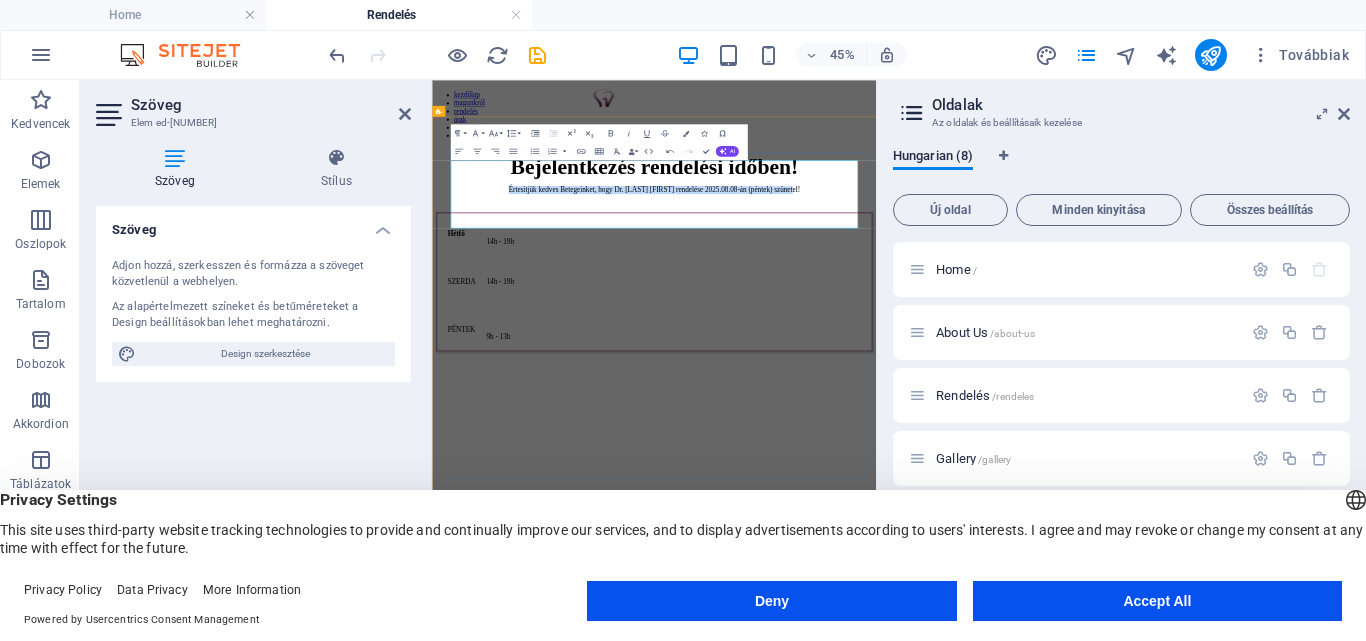 drag, startPoint x: 1178, startPoint y: 384, endPoint x: 503, endPoint y: 357, distance: 675.5398 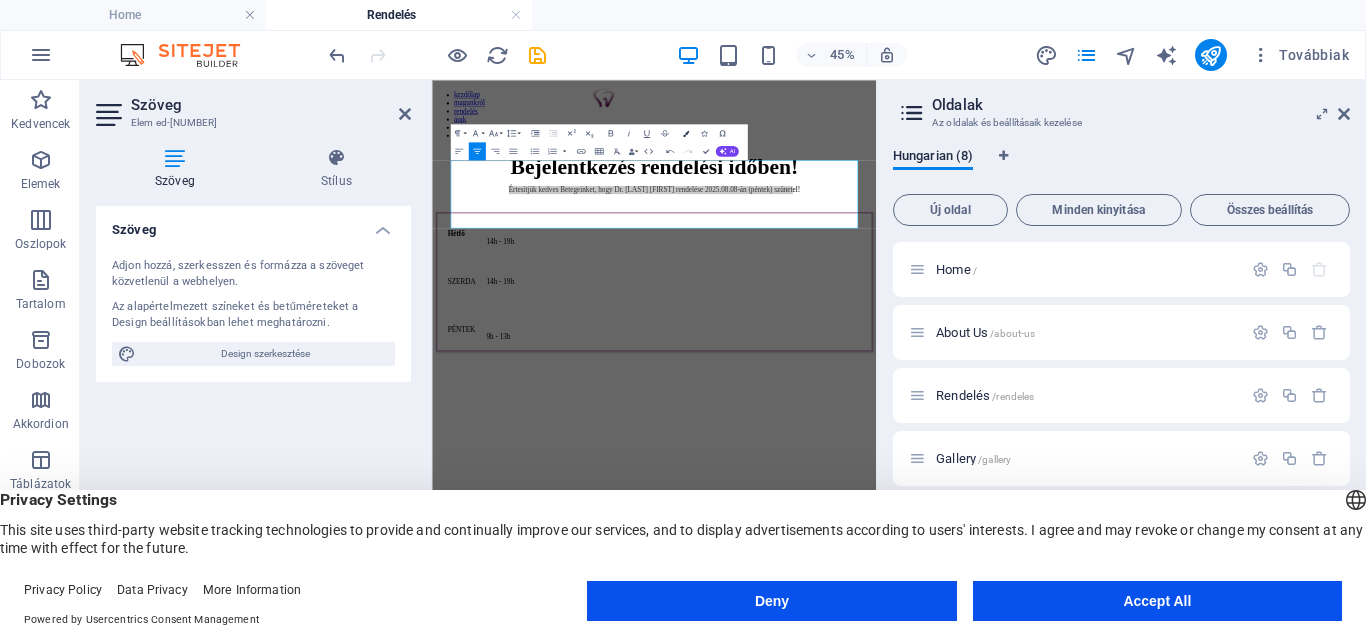 click at bounding box center (686, 133) 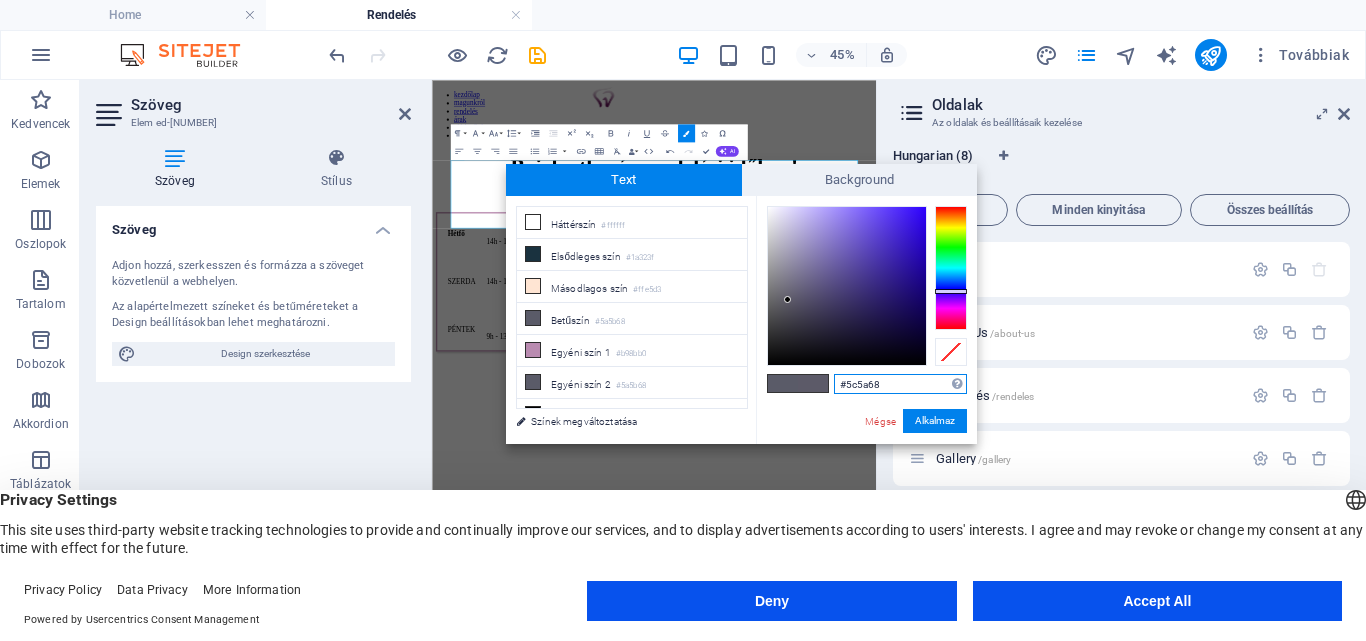 click at bounding box center (951, 268) 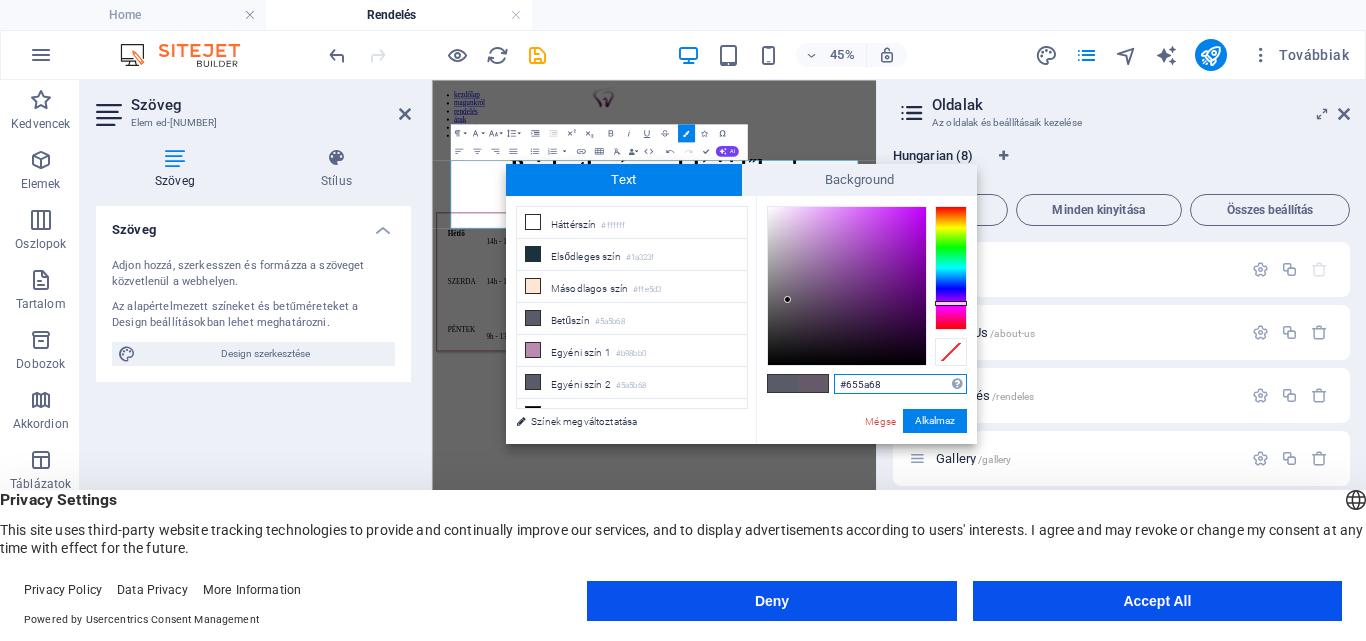 click at bounding box center (951, 268) 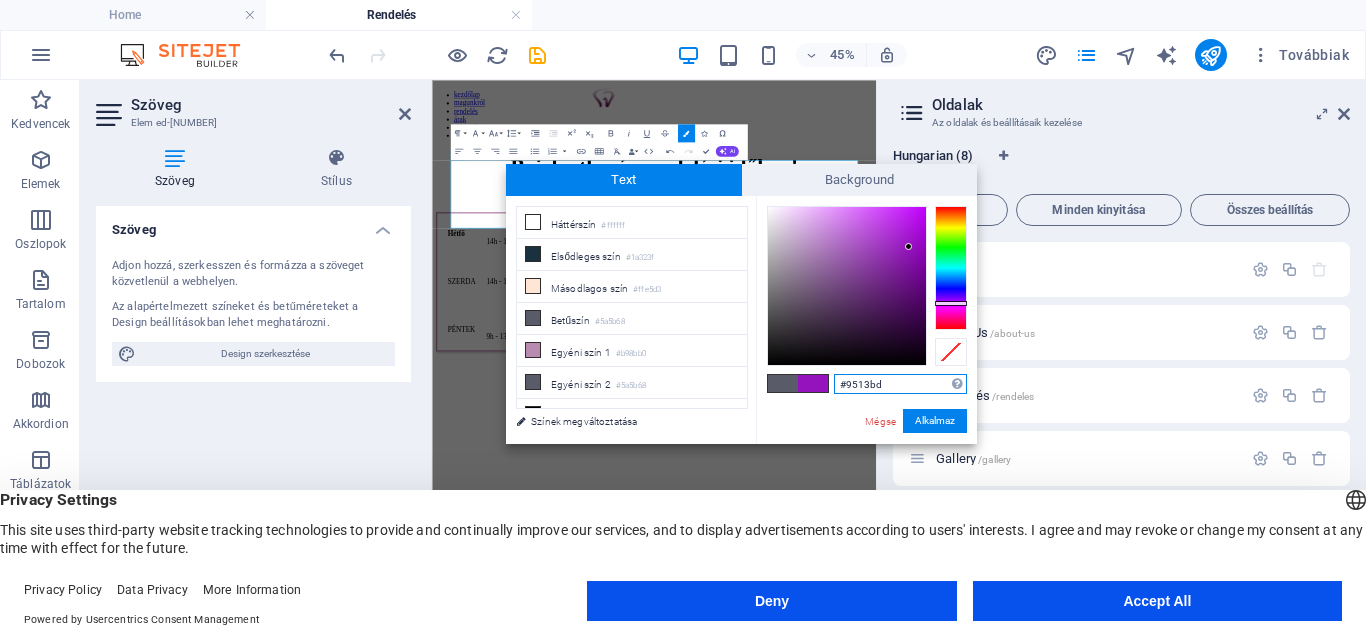 click at bounding box center (847, 286) 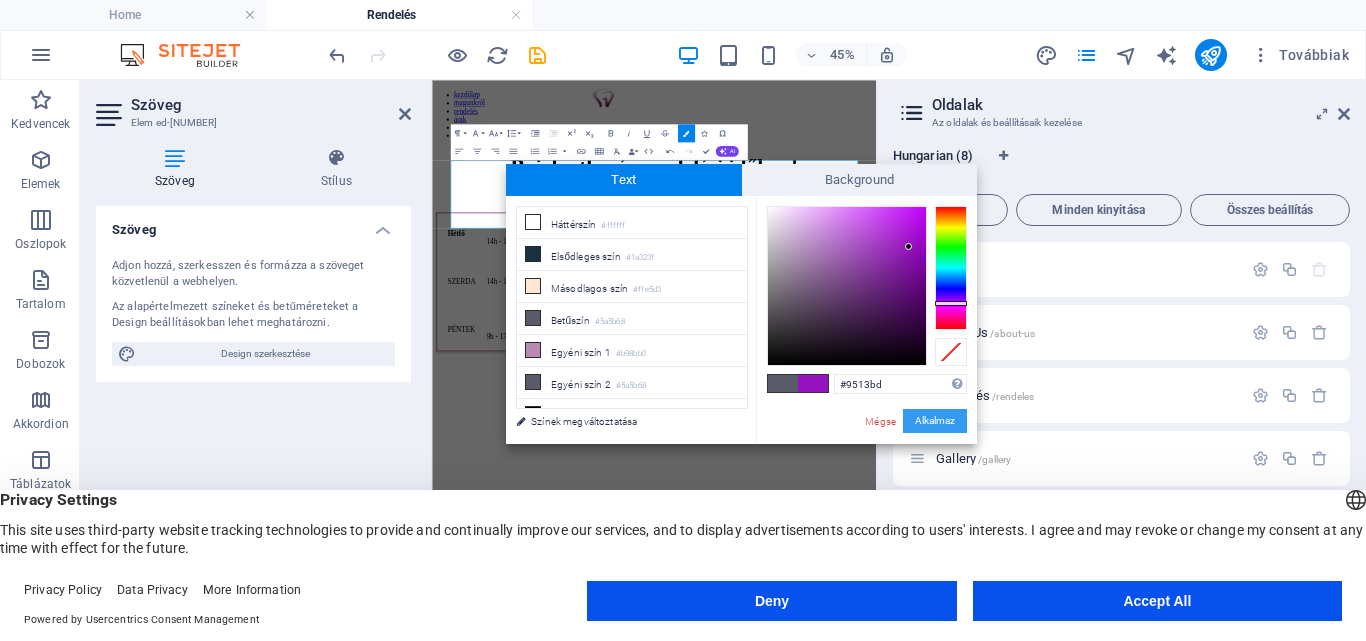 click on "Alkalmaz" at bounding box center (935, 421) 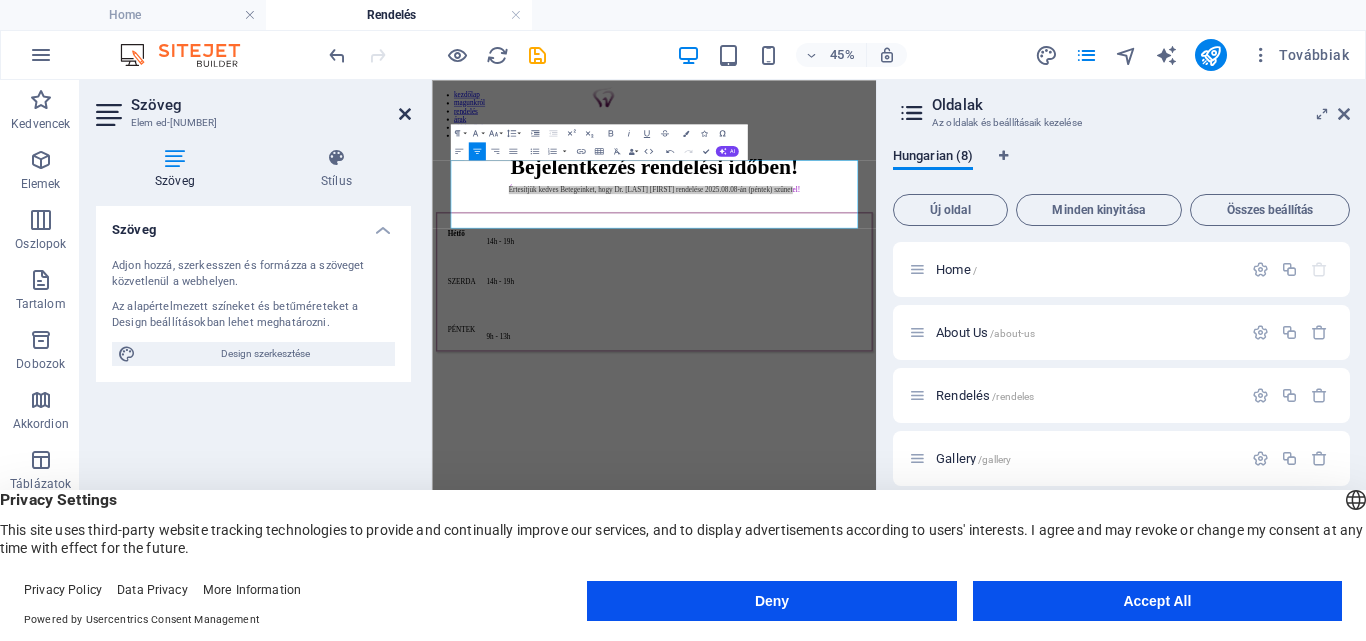 click at bounding box center [405, 114] 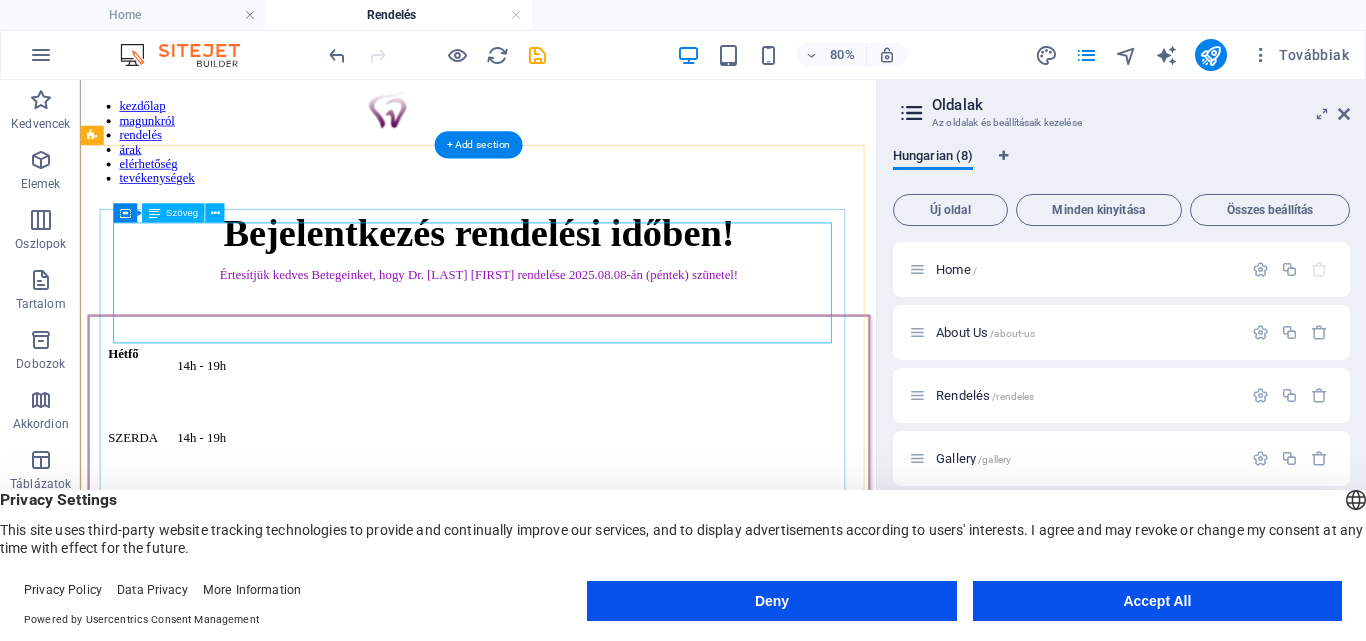 click on "Bejelentkezés rendelési időben! Értesítjük kedves Betegeinket, hogy Dr. [LAST] [FIRST] rendelése 2025.08.08-án (péntek) szünetel!" at bounding box center (577, 288) 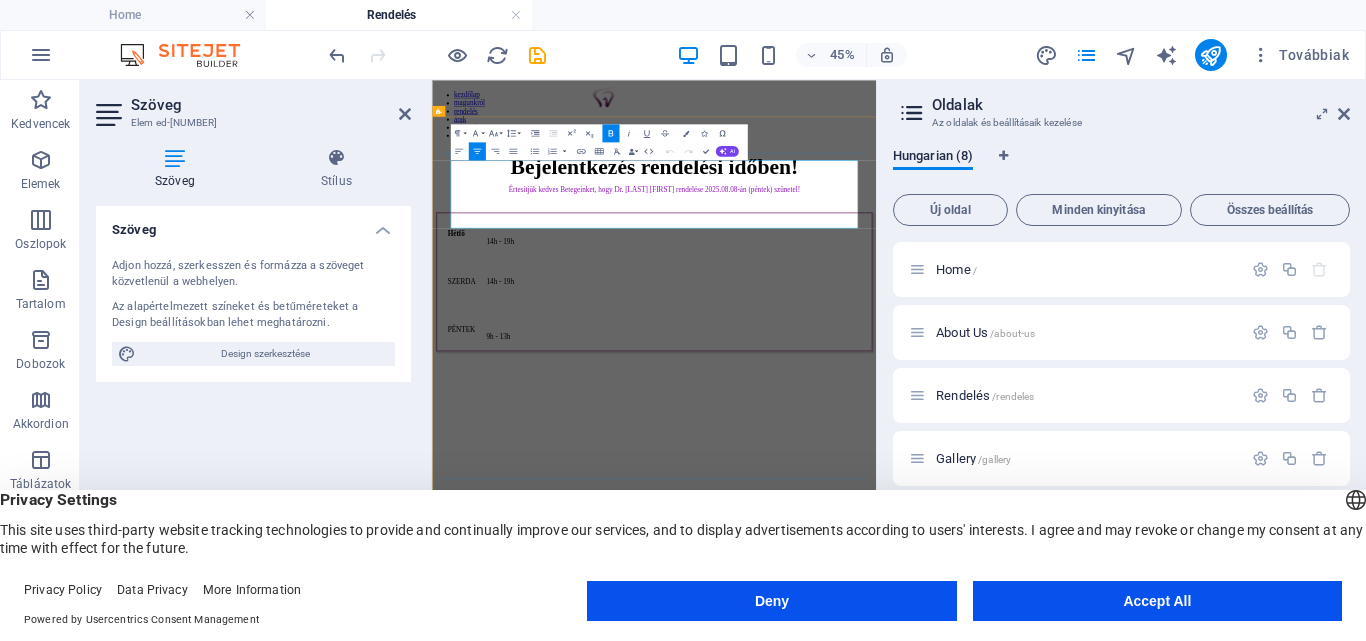 click on "Bejelentkezés rendelési időben!" at bounding box center [925, 271] 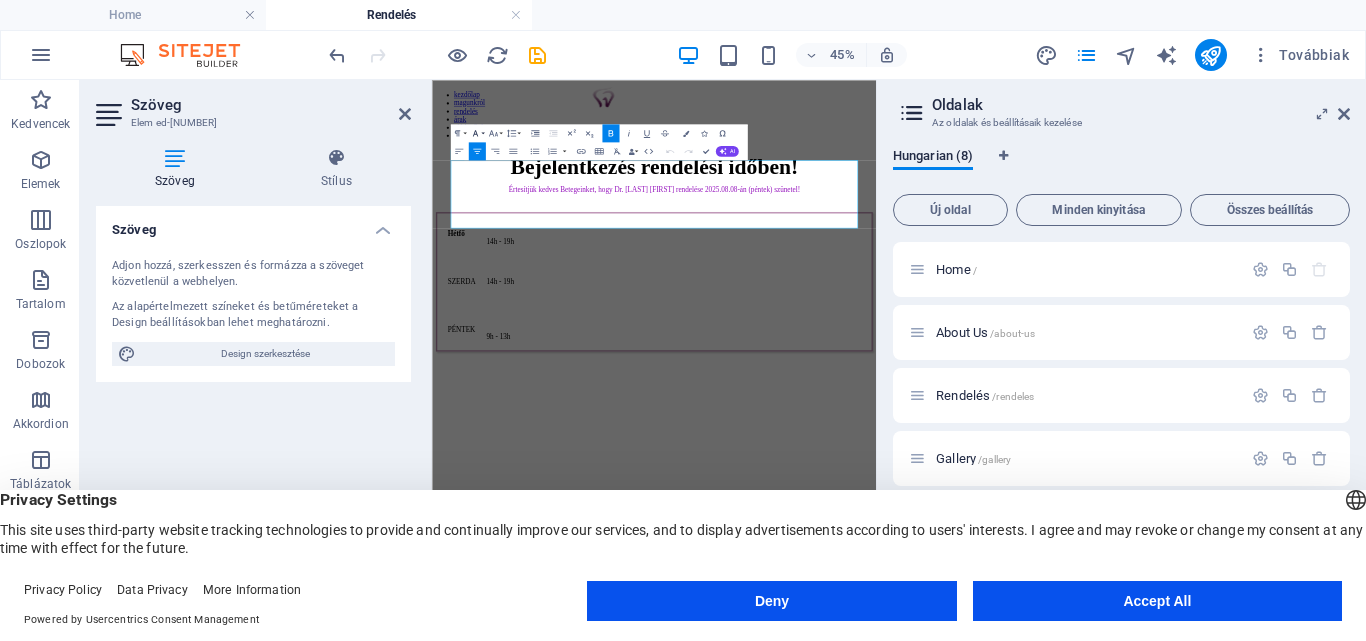 click on "Font Family" at bounding box center [476, 133] 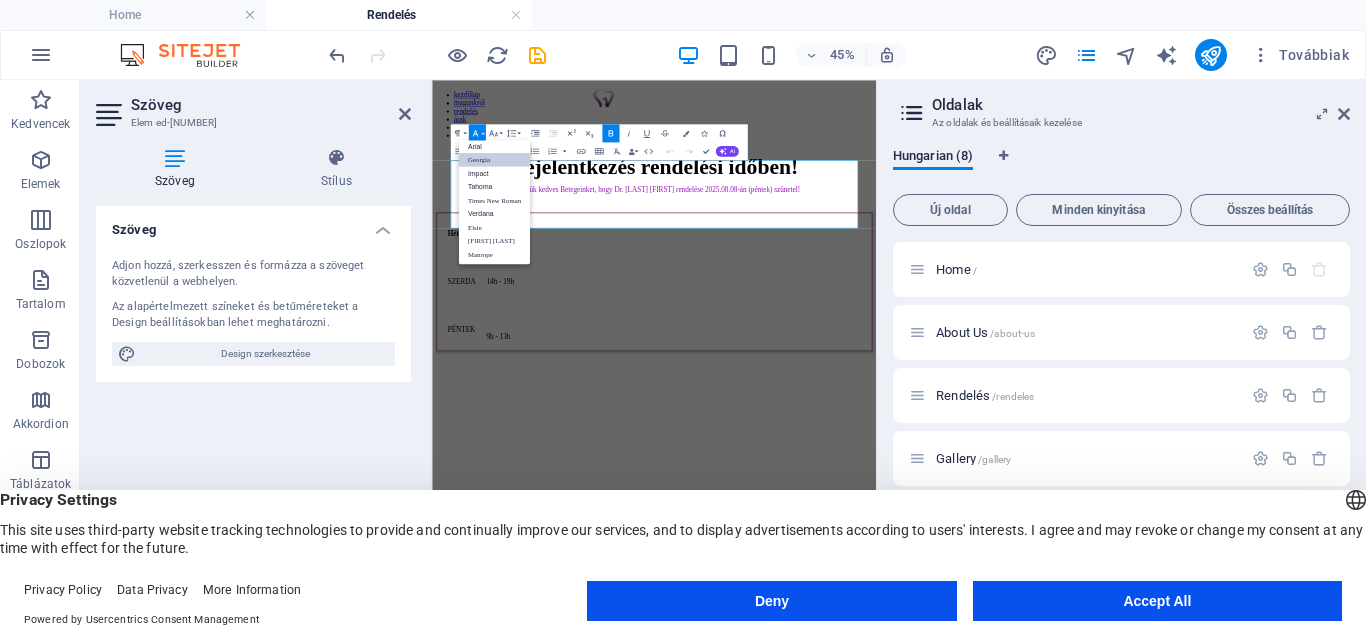 scroll, scrollTop: 11, scrollLeft: 0, axis: vertical 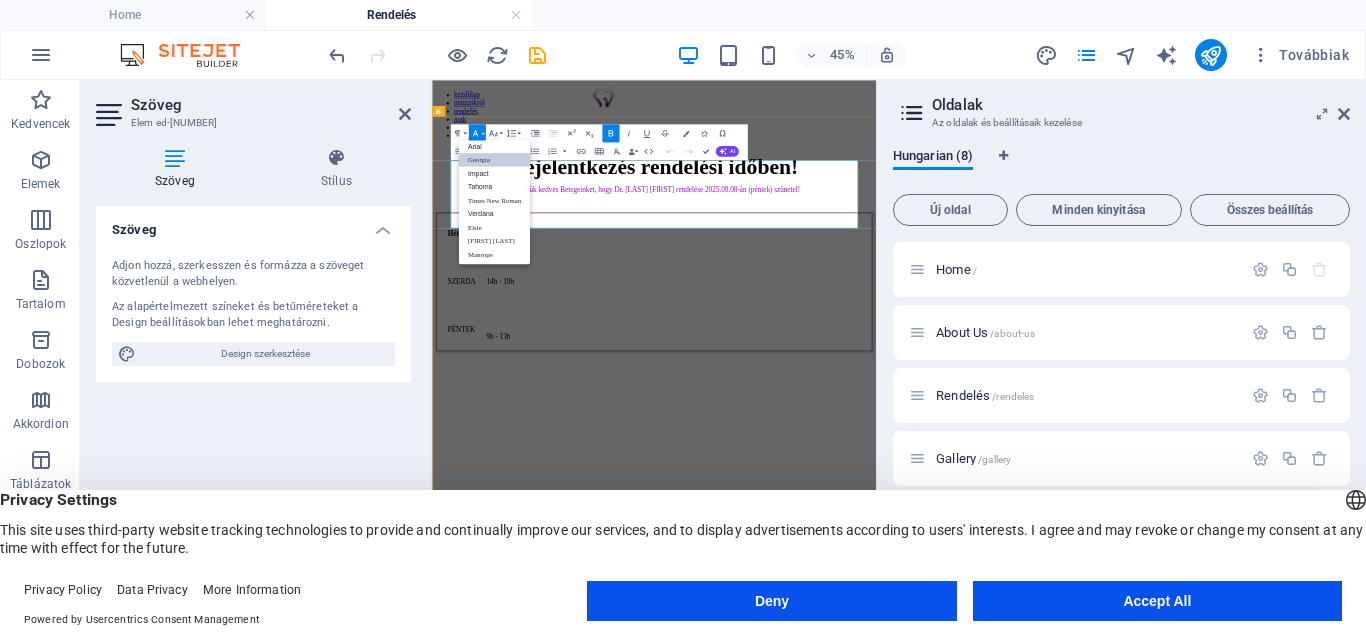 click on "Értesítjük kedves Betegeinket, hogy Dr. [LAST] [FIRST] rendelése 2025.08.08-án (péntek) szünetel!" at bounding box center [925, 324] 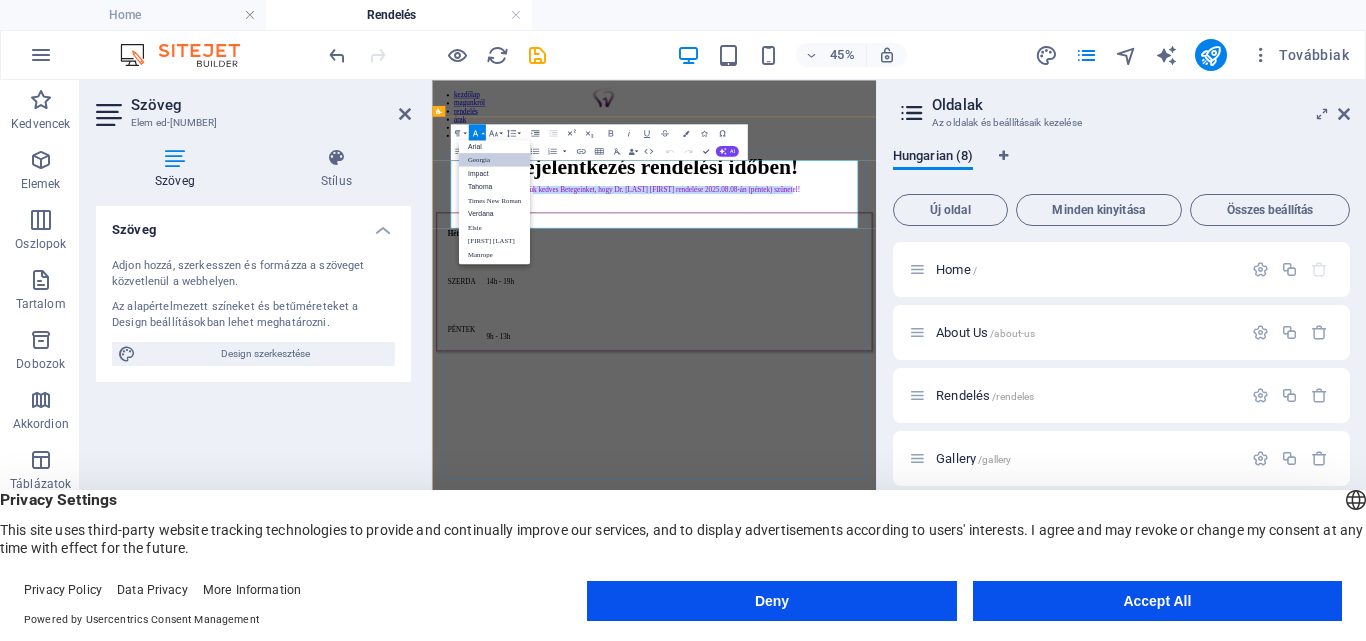 drag, startPoint x: 1185, startPoint y: 382, endPoint x: 623, endPoint y: 357, distance: 562.5558 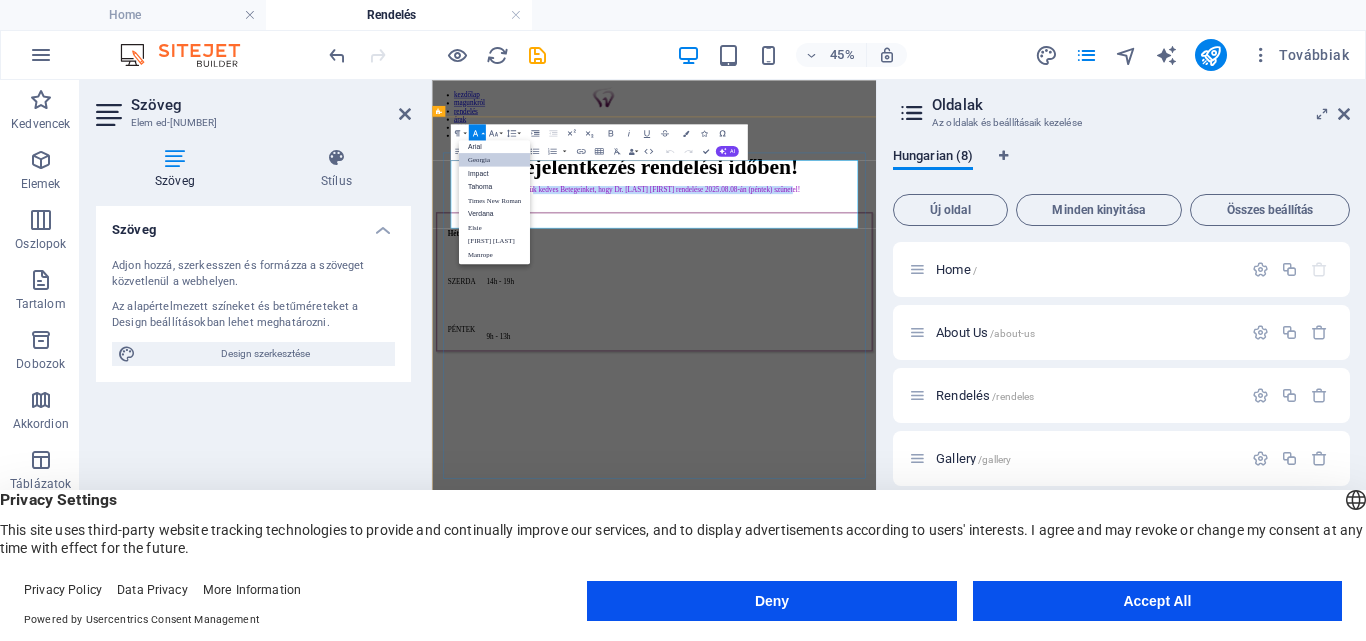 click on "Értesítjük kedves Betegeinket, hogy Dr. [LAST] [FIRST] rendelése 2025.08.08-án (péntek) szünetel!" at bounding box center (925, 324) 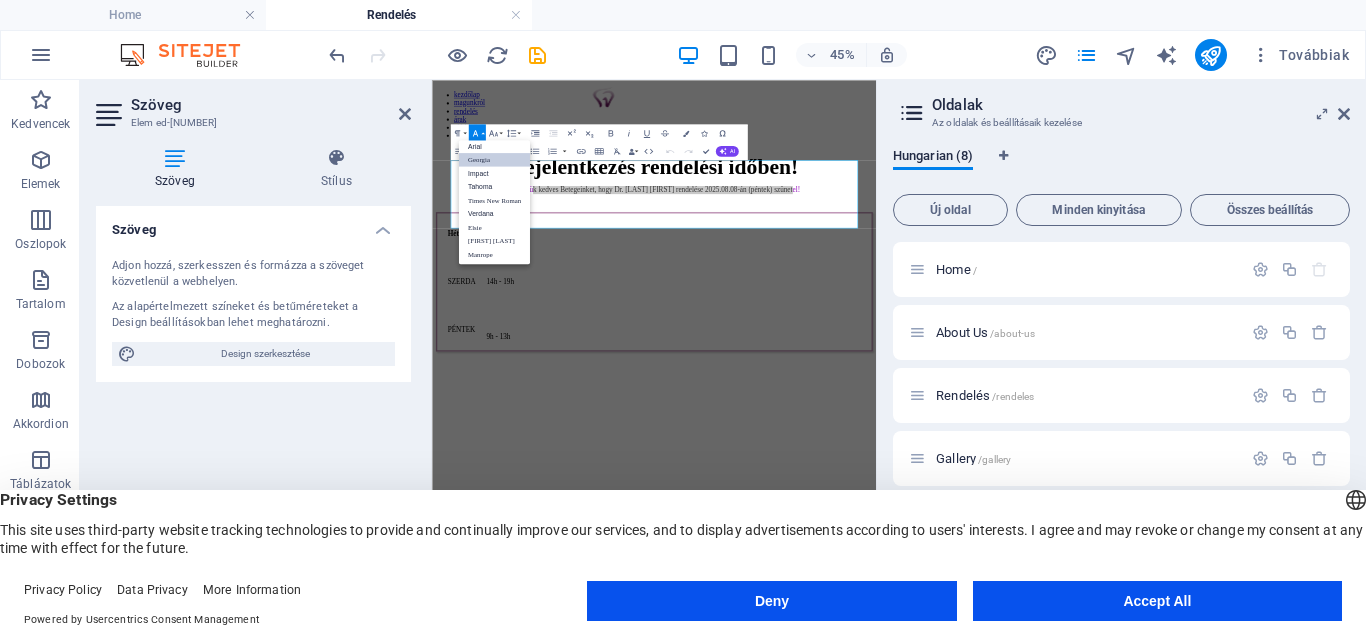 click 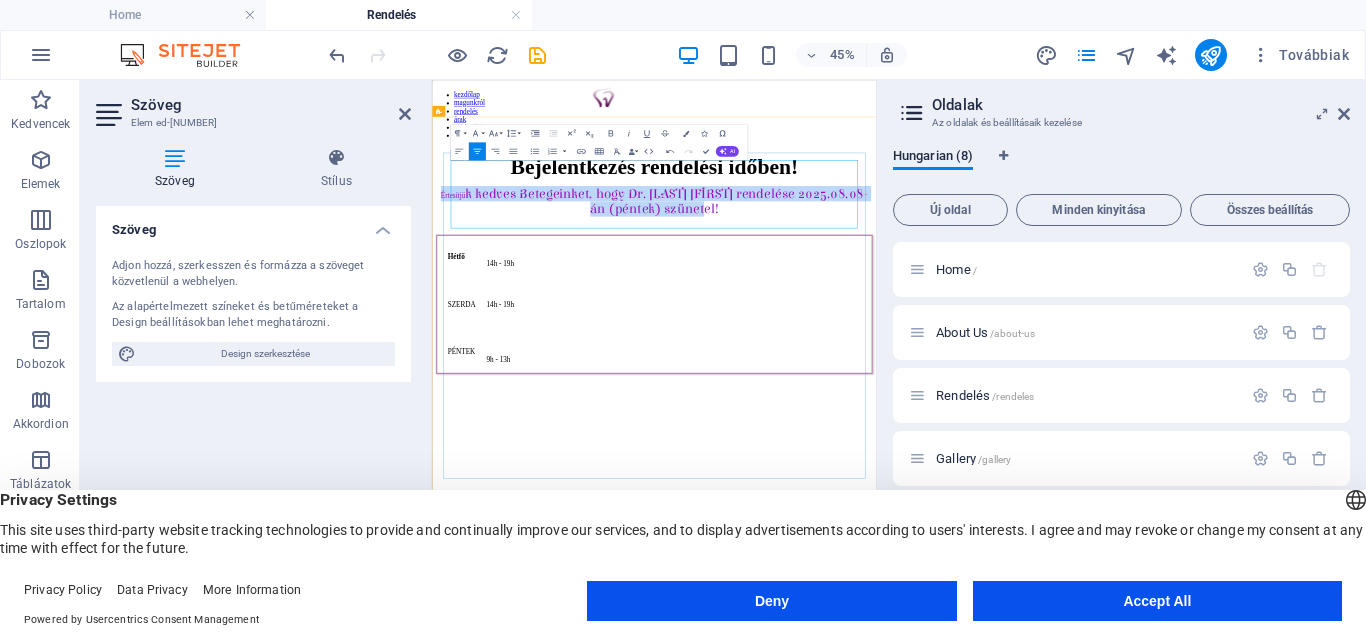 drag, startPoint x: 1169, startPoint y: 371, endPoint x: 518, endPoint y: 328, distance: 652.4186 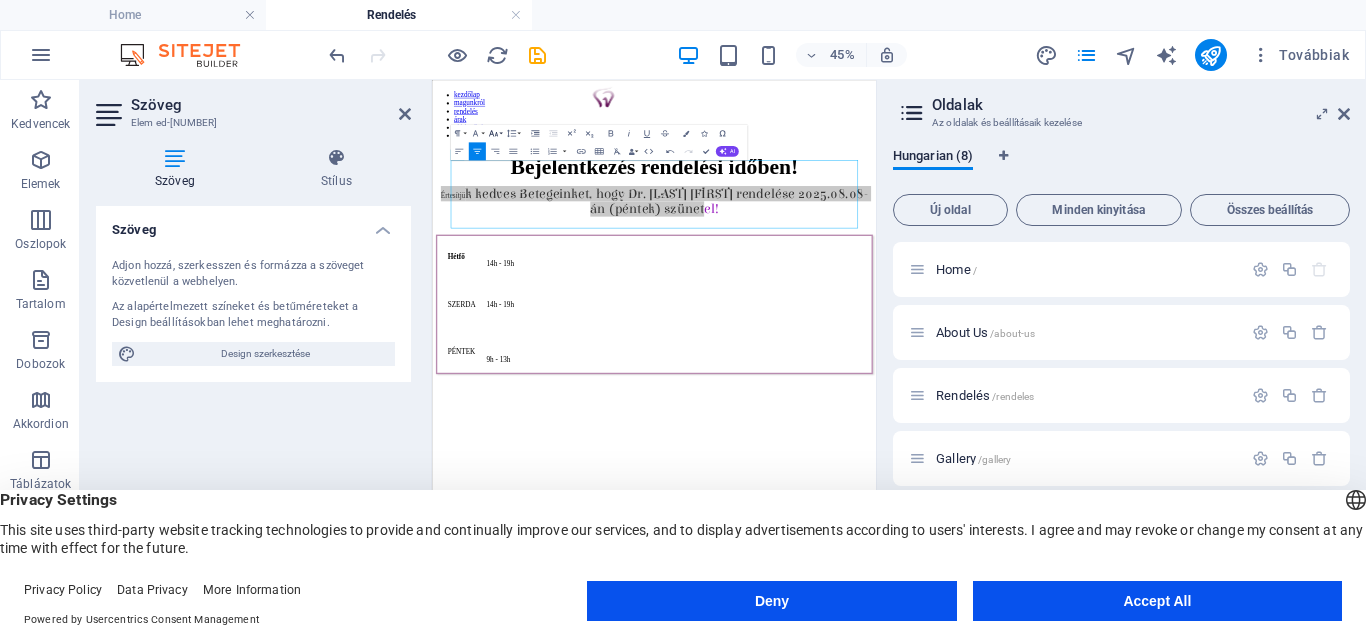 click on "Font Size" at bounding box center [494, 133] 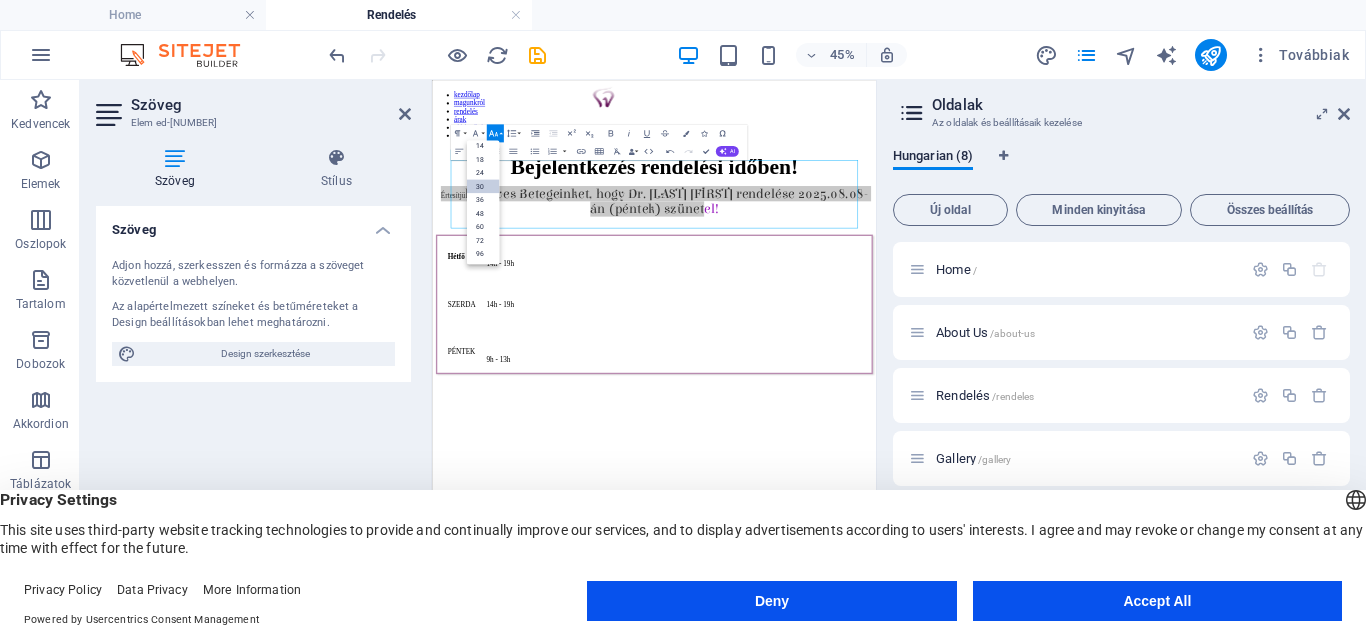 scroll, scrollTop: 161, scrollLeft: 0, axis: vertical 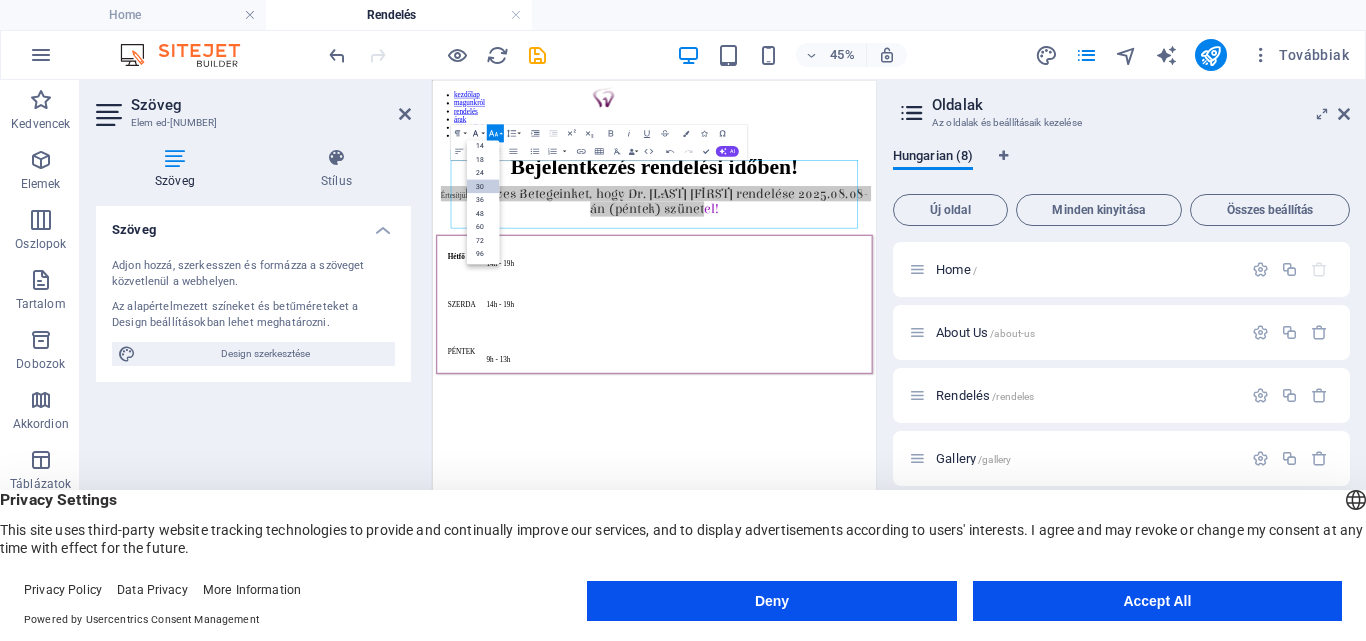 click on "Font Family" at bounding box center [476, 133] 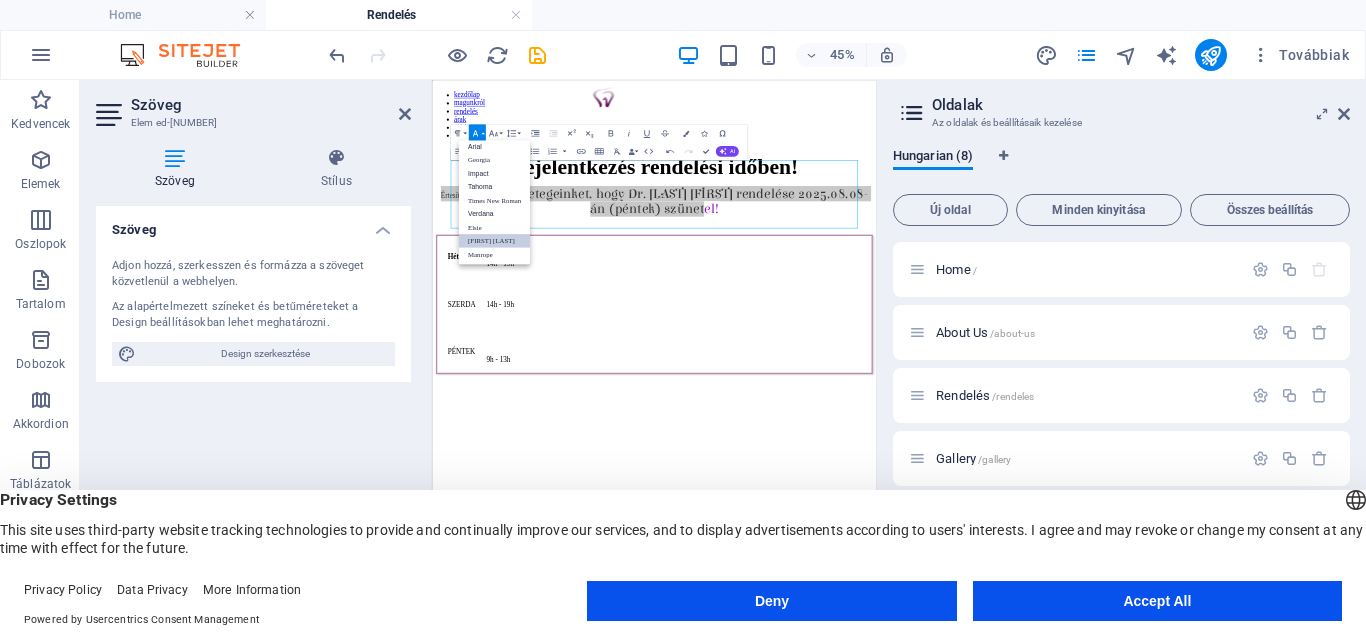 scroll, scrollTop: 11, scrollLeft: 0, axis: vertical 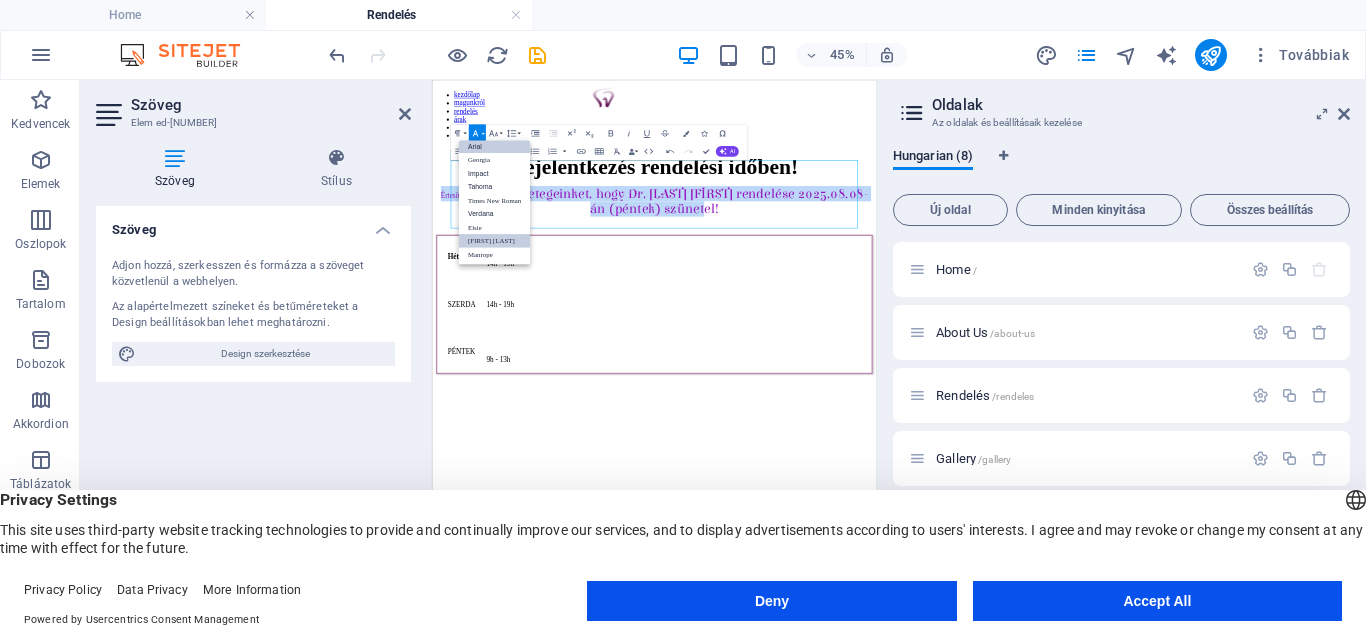 click on "Arial" at bounding box center [494, 146] 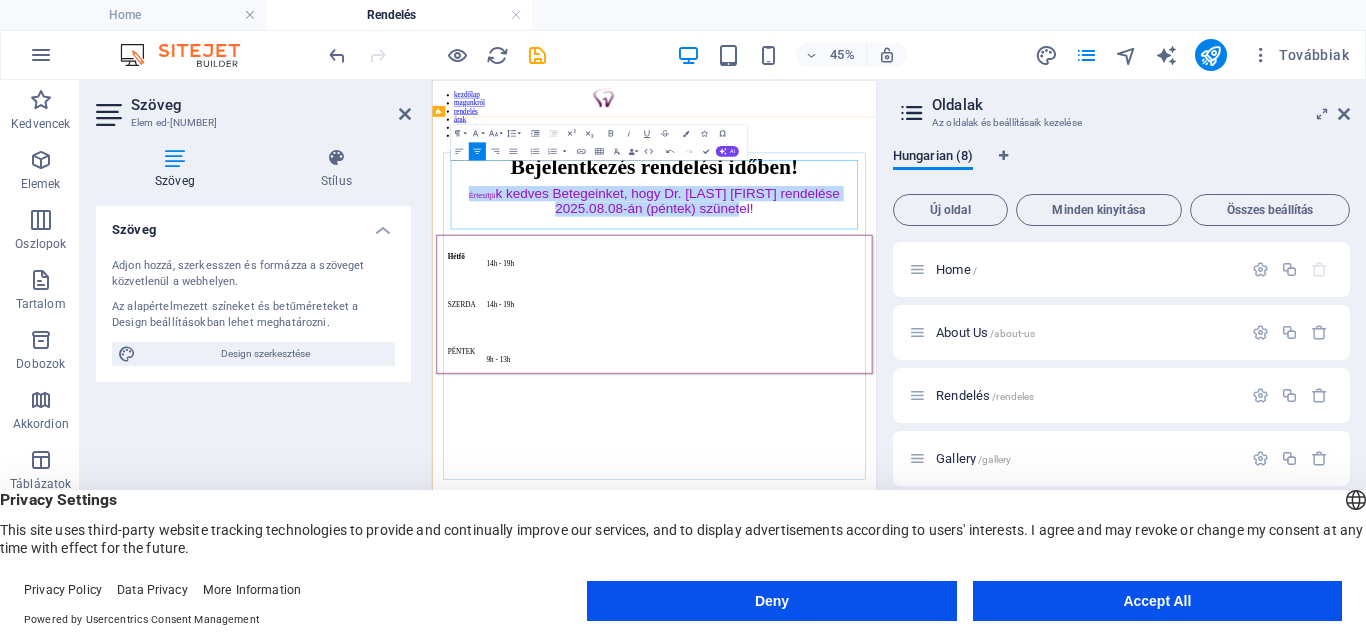 click on "Értesítjü k kedves Betegeinket, hogy Dr. [LAST] [FIRST] rendelése 2025.08.08-án (péntek) szünetel!" at bounding box center (925, 349) 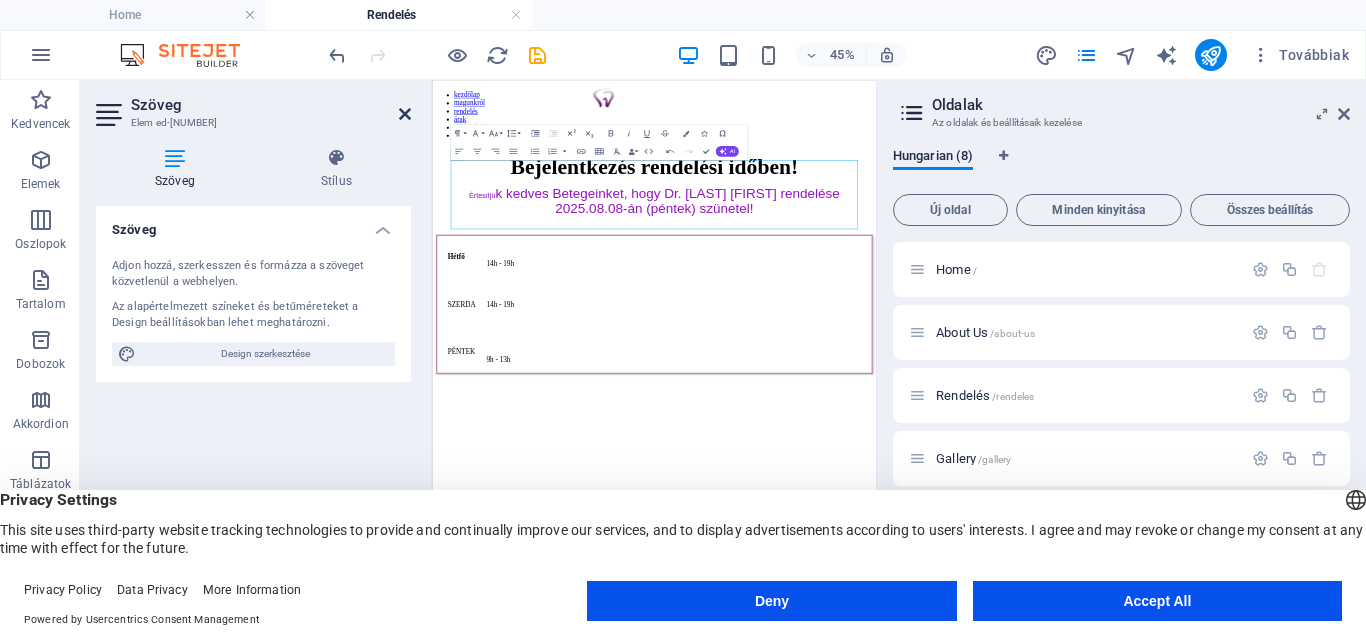 click at bounding box center [405, 114] 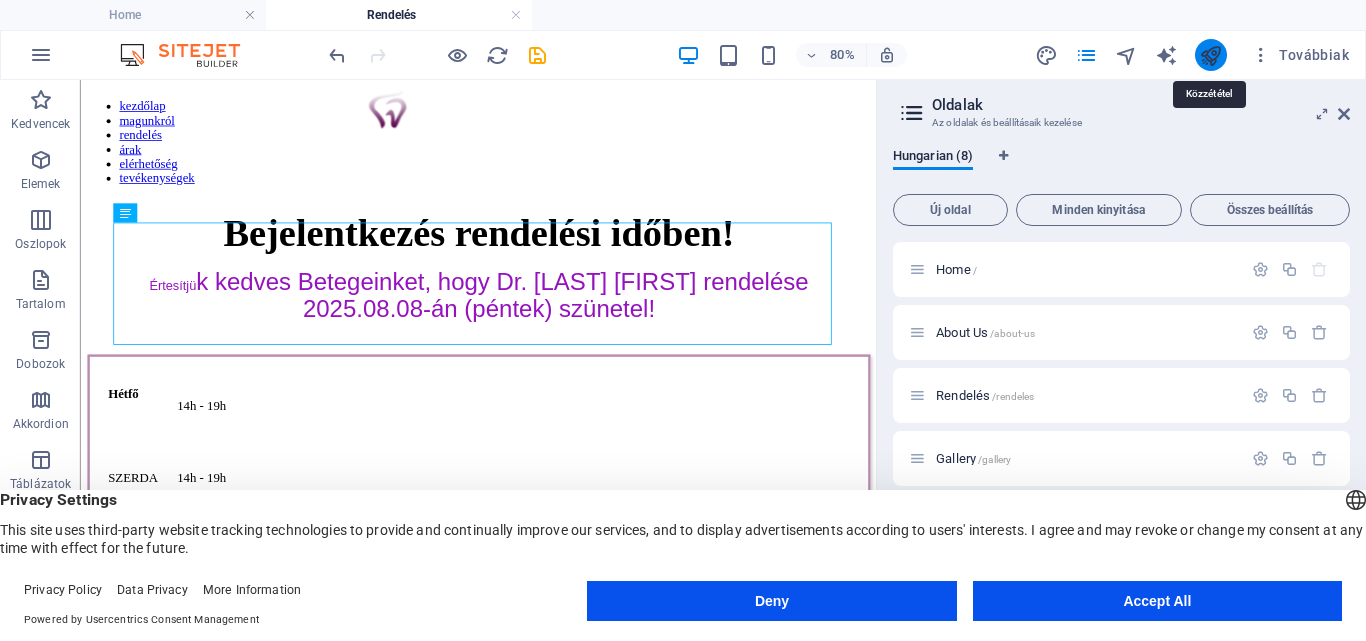 click at bounding box center [1210, 55] 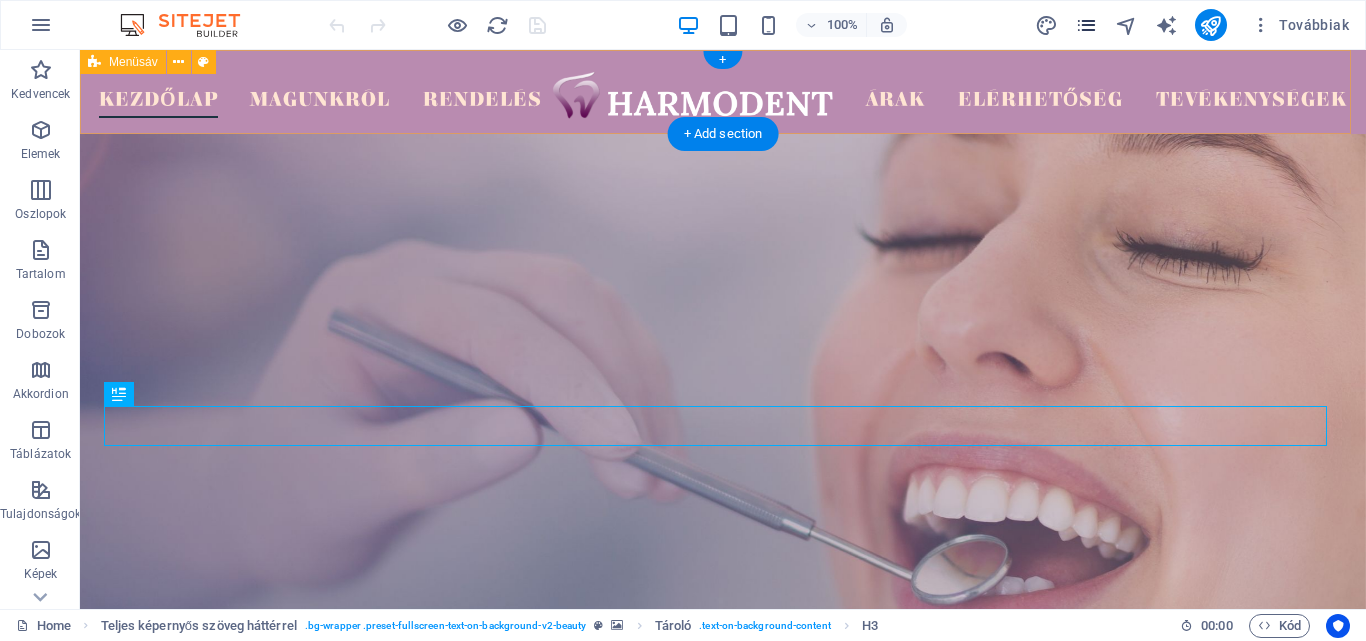 scroll, scrollTop: 0, scrollLeft: 0, axis: both 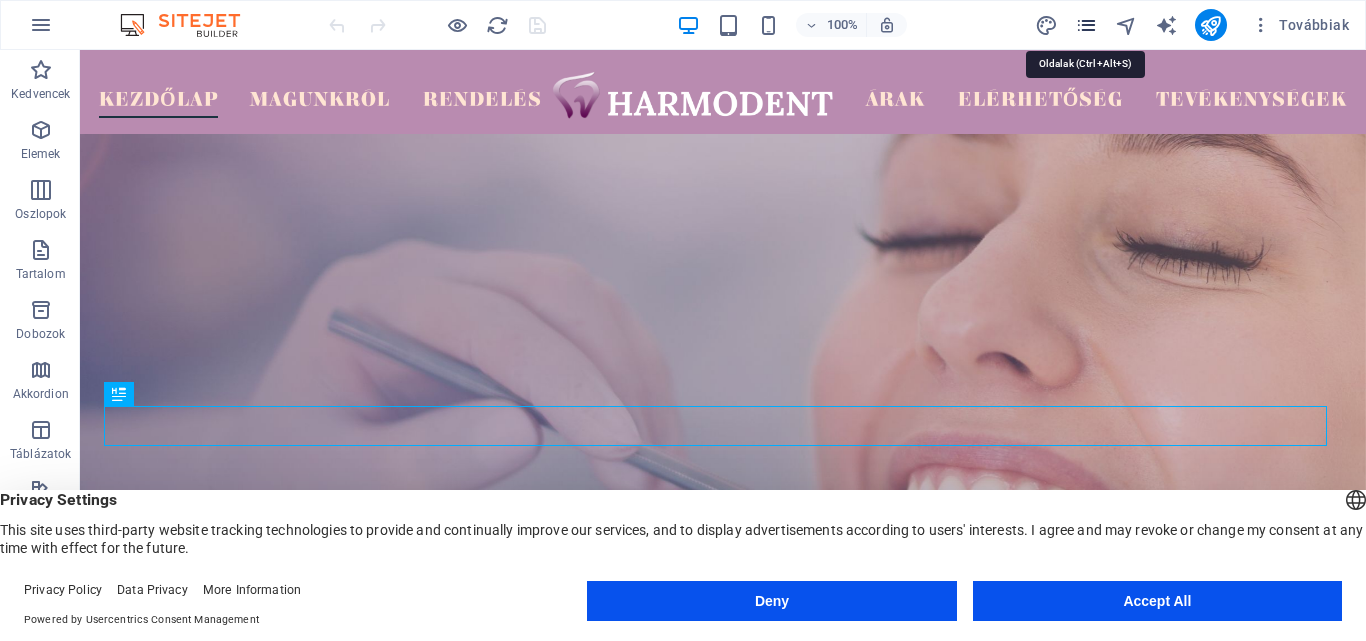 click at bounding box center (1086, 25) 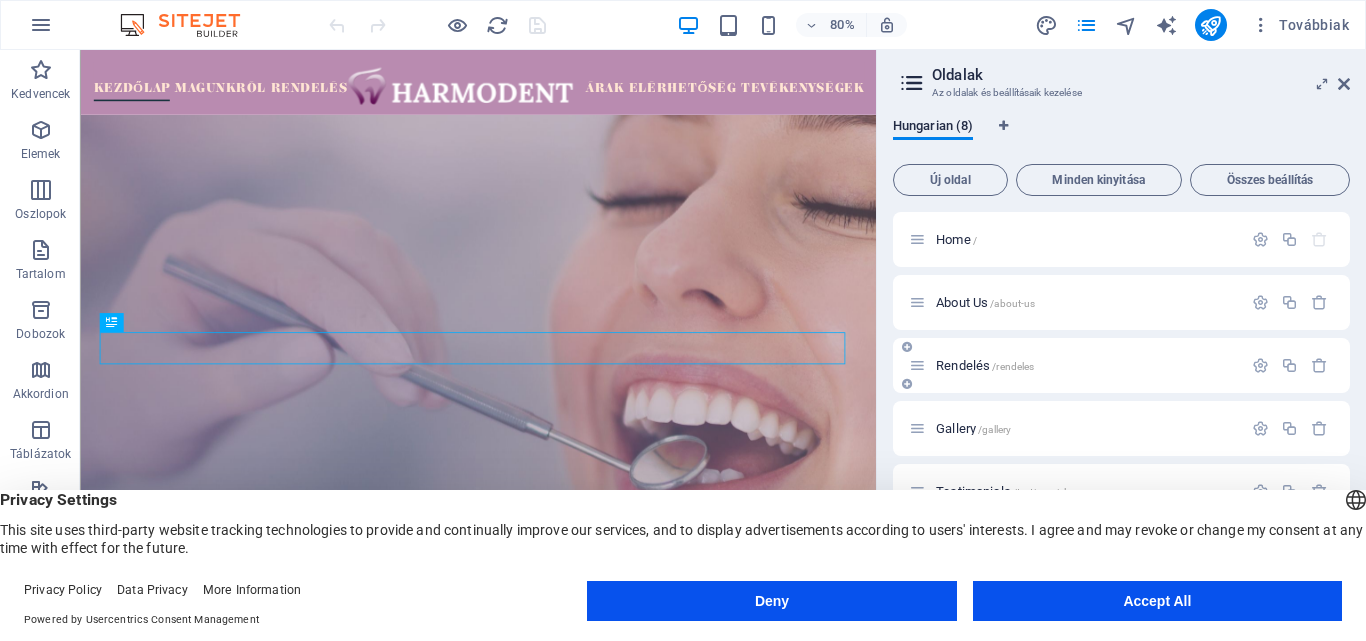 click on "Rendelés /rendeles" at bounding box center (985, 365) 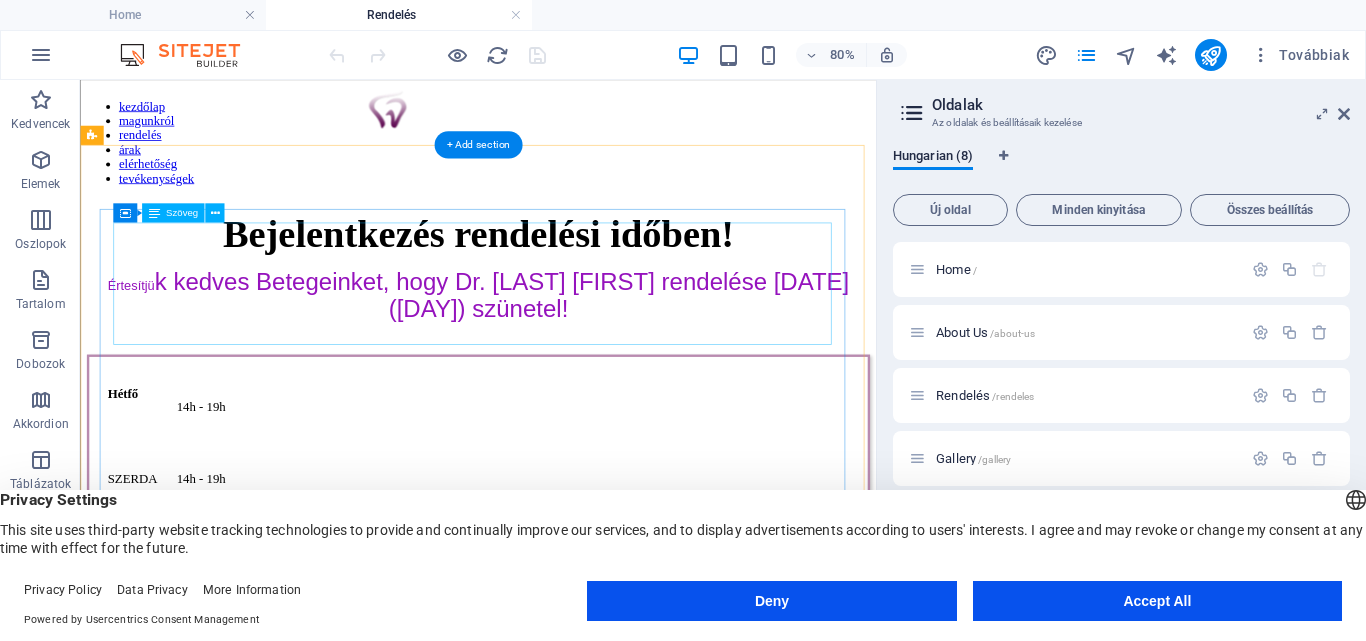 scroll, scrollTop: 0, scrollLeft: 0, axis: both 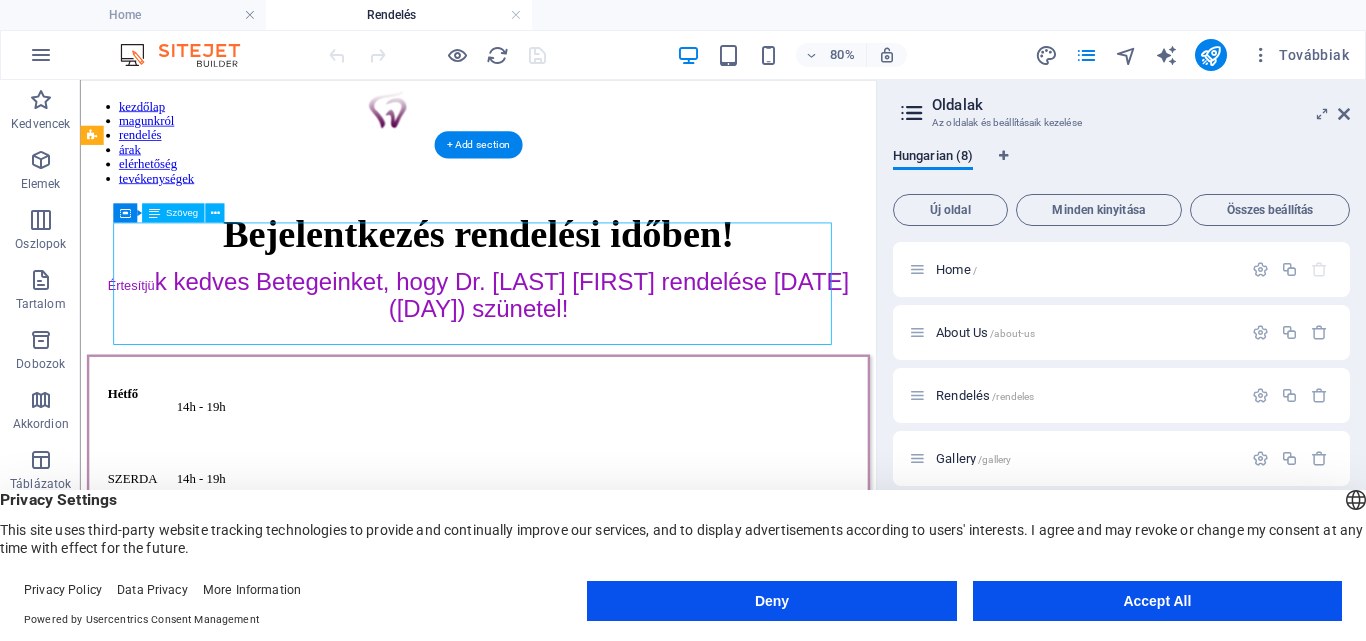 click on "Bejelentkezés rendelési időben! Értesítjü k kedves Betegeinket, hogy Dr. [LAST] [FIRST] rendelése 2025.08.08-án (péntek) szünetel!" at bounding box center (577, 313) 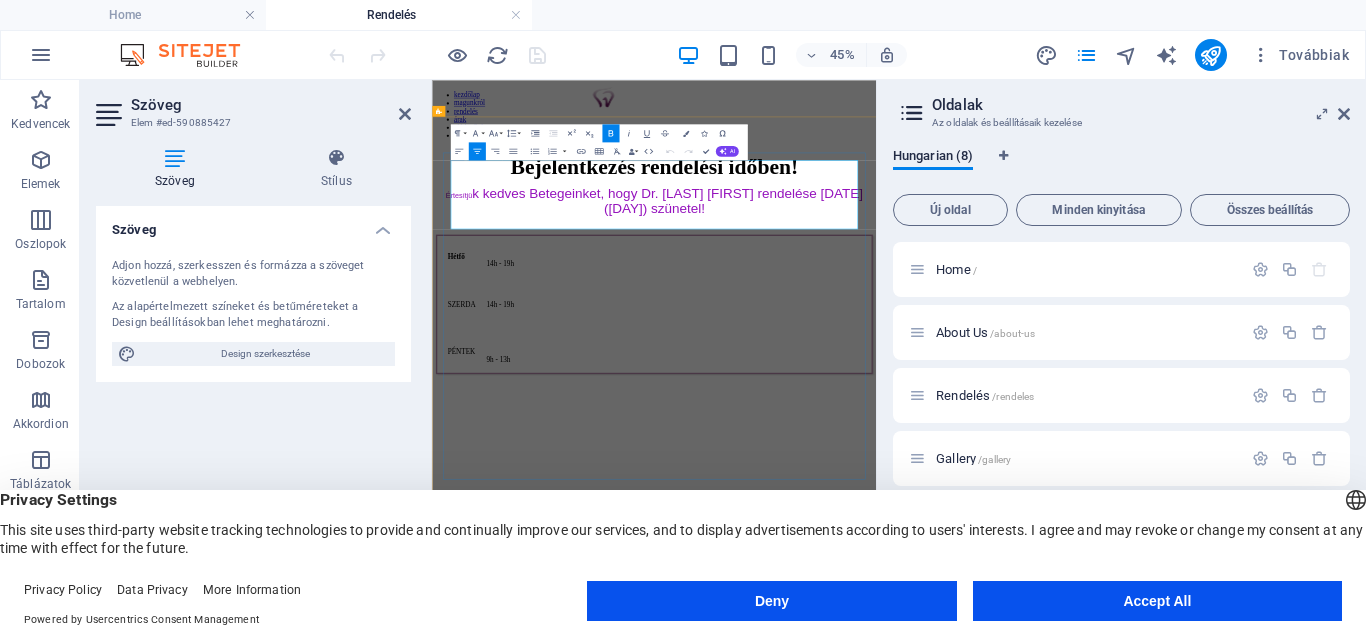 click on "Értesítjü k kedves Betegeinket, hogy Dr. [LAST] [FIRST] rendelése 2025.08.08-án (péntek) szünetel!" at bounding box center (925, 349) 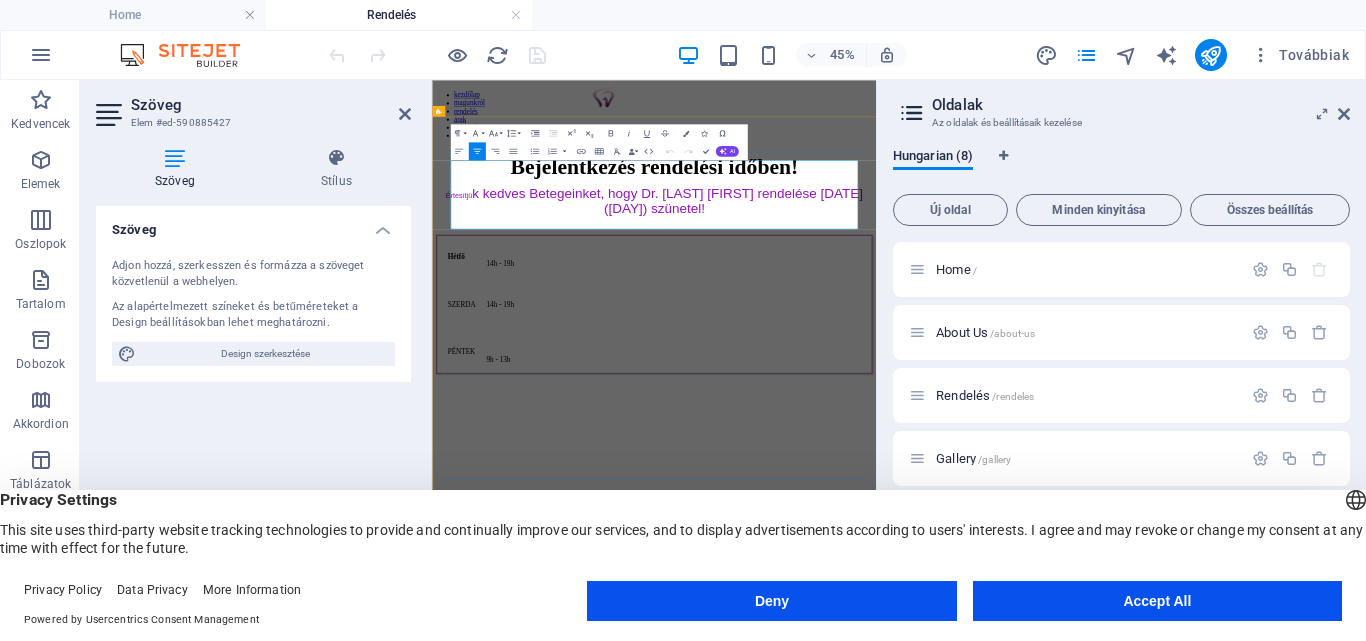 drag, startPoint x: 1178, startPoint y: 388, endPoint x: 511, endPoint y: 333, distance: 669.2638 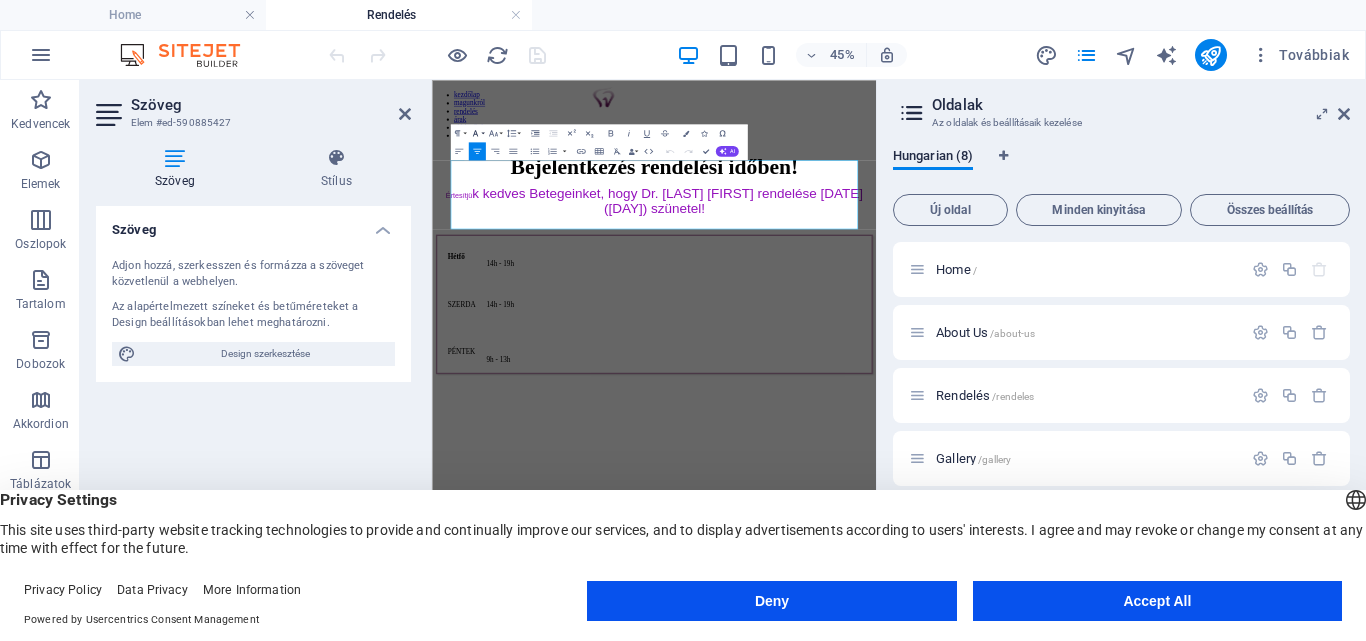 click on "Font Family" at bounding box center (476, 133) 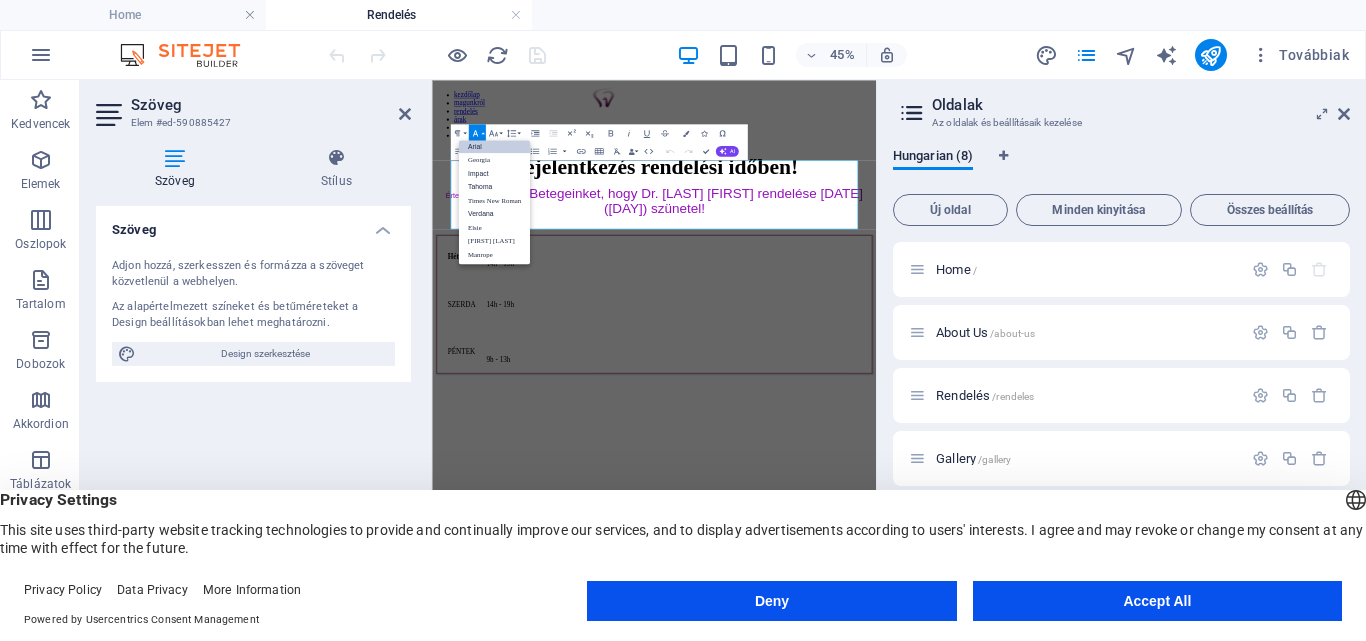 scroll, scrollTop: 11, scrollLeft: 0, axis: vertical 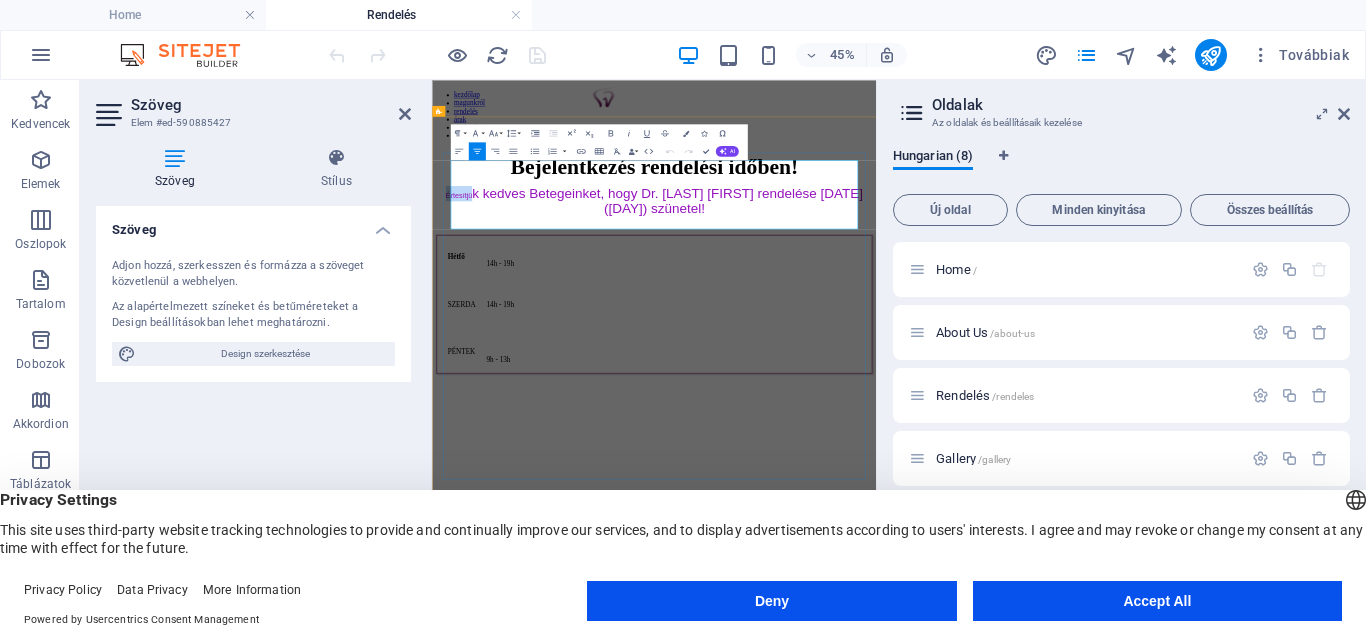 click on "Értesítjü k kedves Betegeinket, hogy Dr. [LAST] [FIRST] rendelése 2025.08.08-án (péntek) szünetel!" at bounding box center [925, 349] 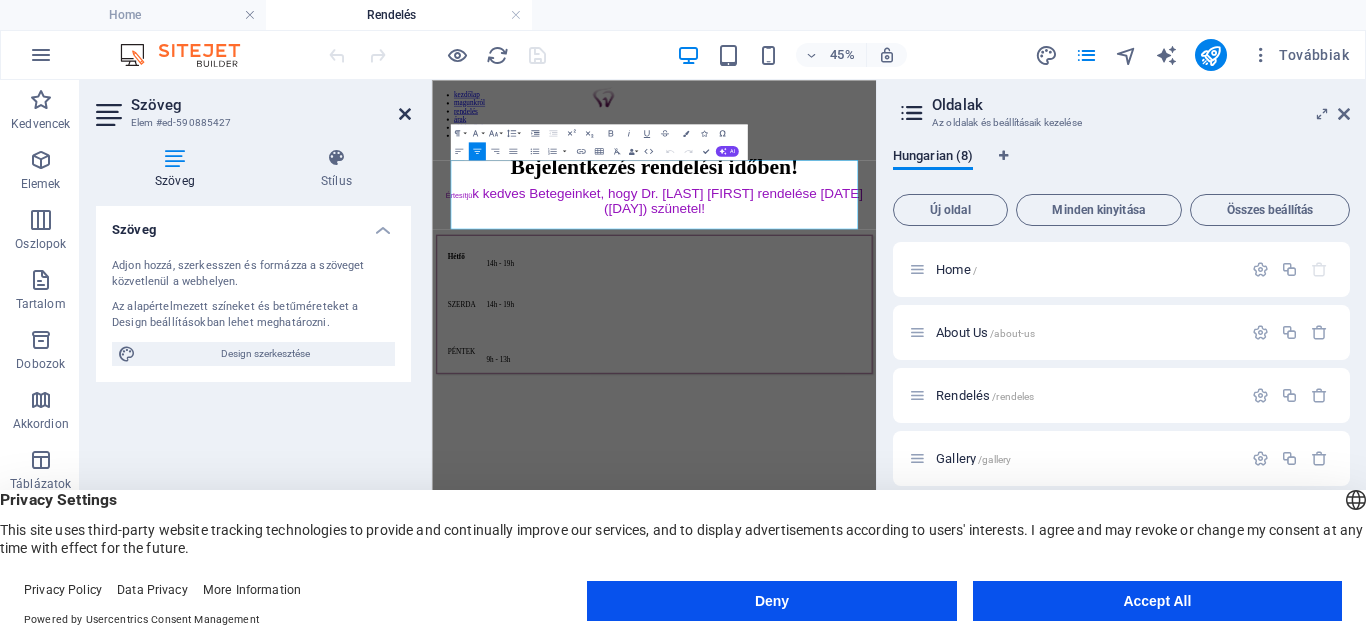 click at bounding box center (405, 114) 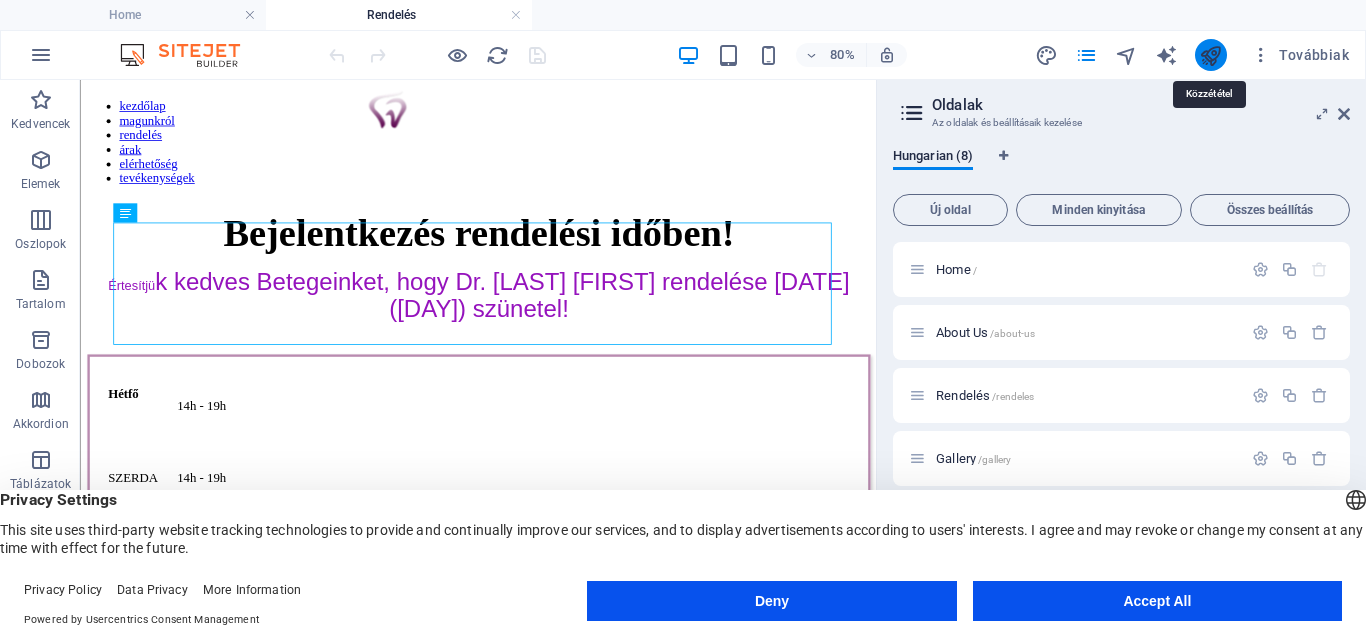 click at bounding box center (1210, 55) 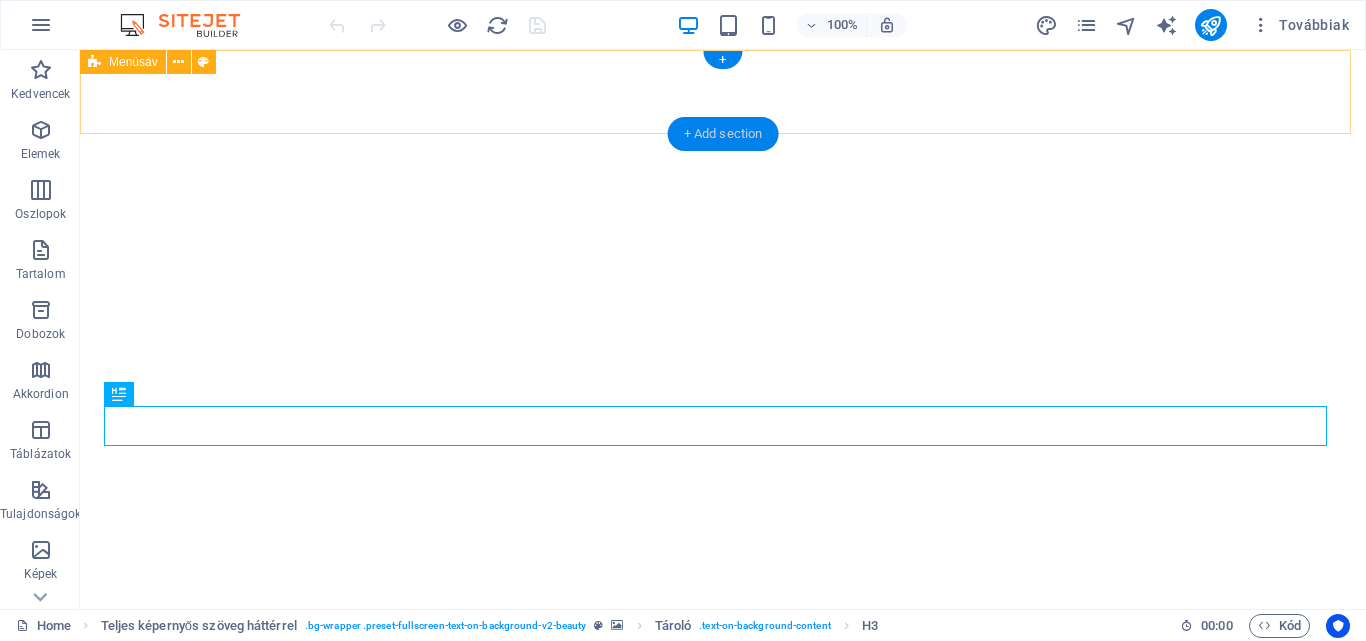 scroll, scrollTop: 0, scrollLeft: 0, axis: both 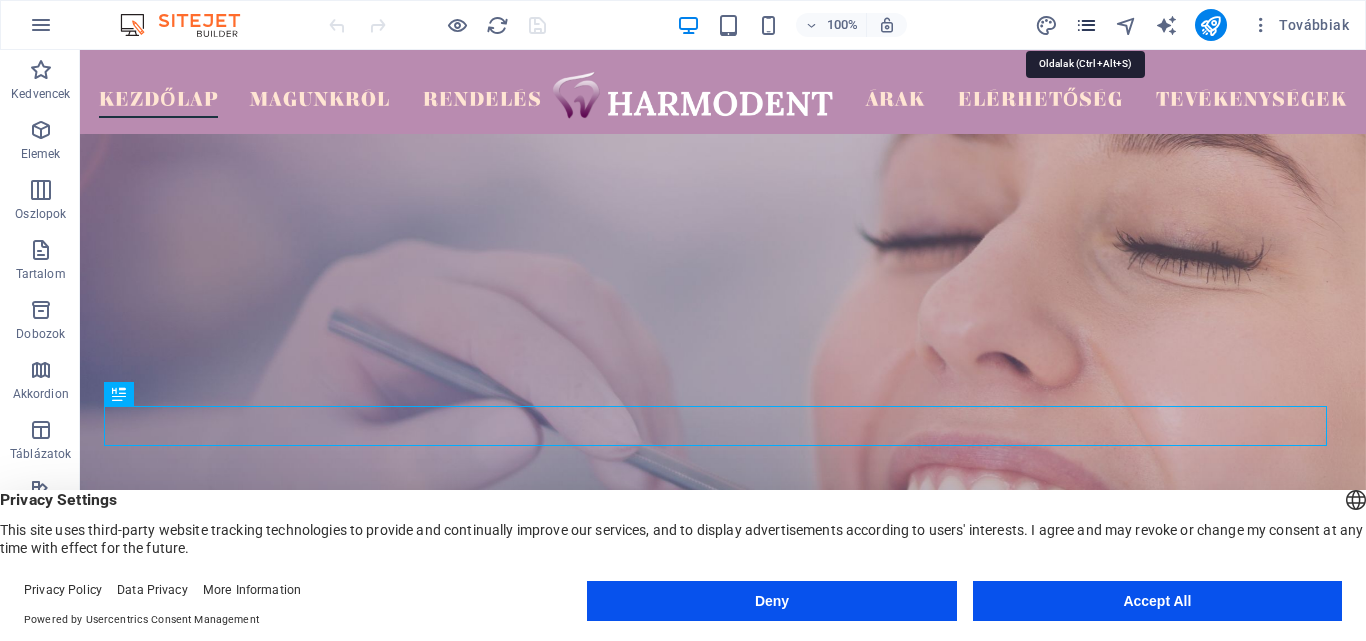 click at bounding box center (1086, 25) 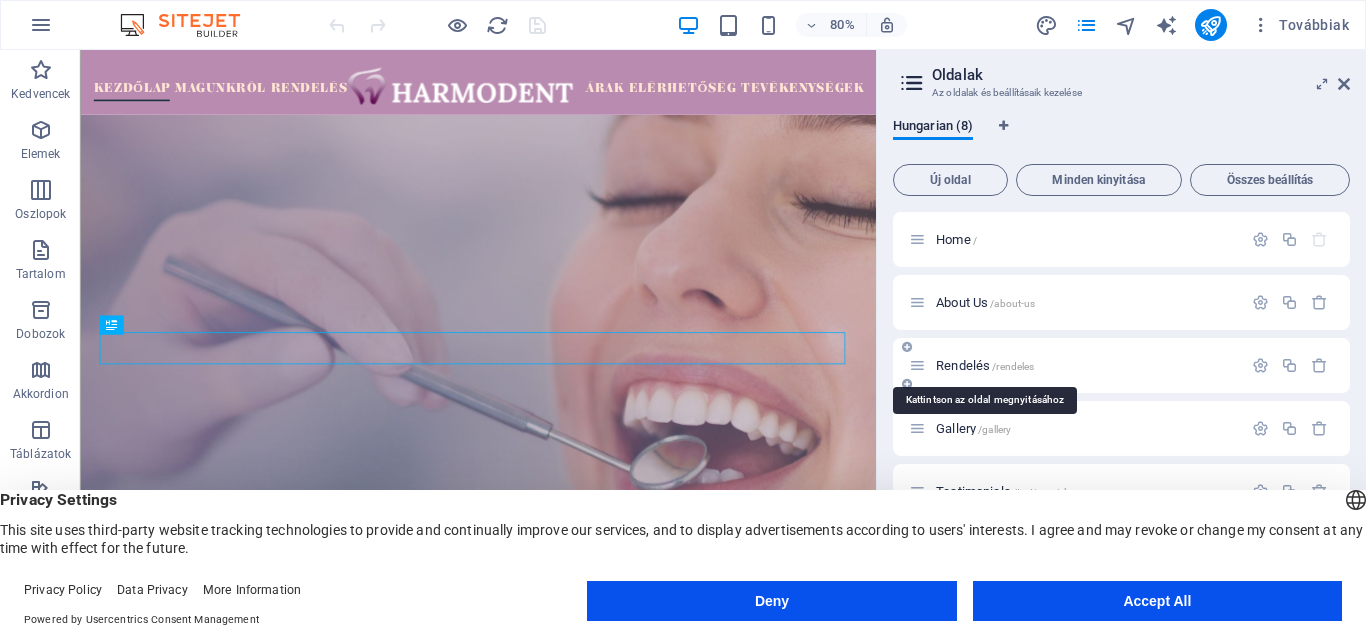 click on "/rendeles" at bounding box center (1013, 366) 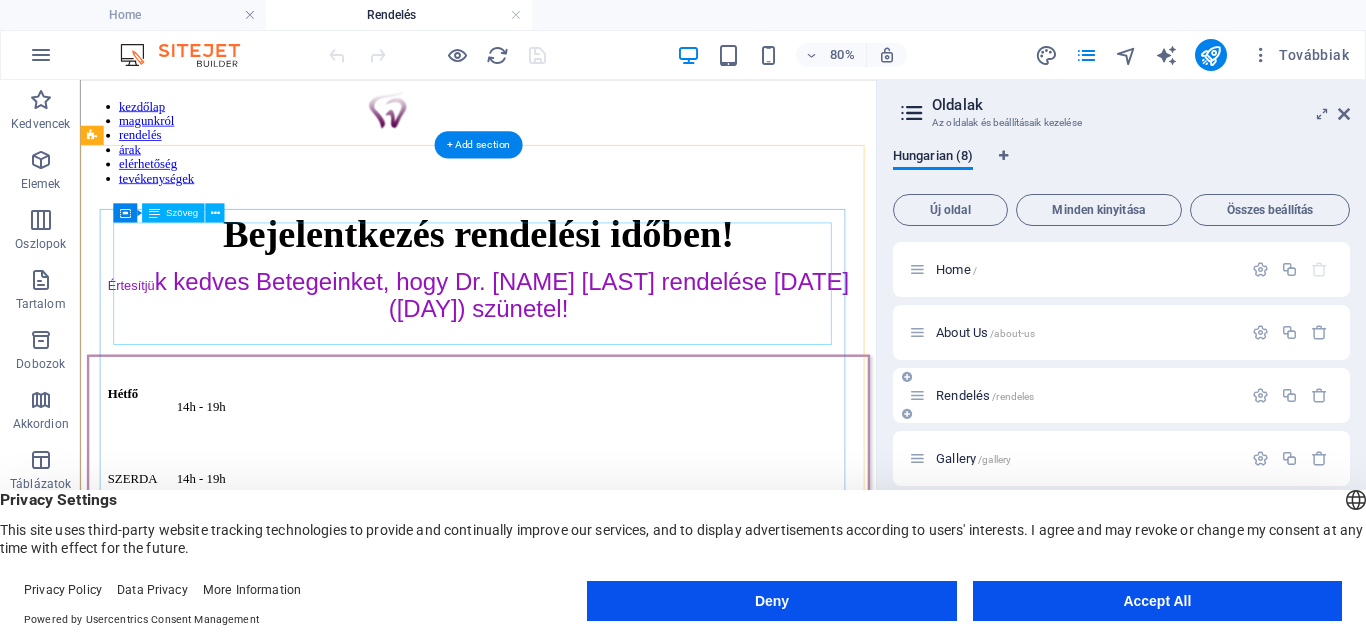 scroll, scrollTop: 0, scrollLeft: 0, axis: both 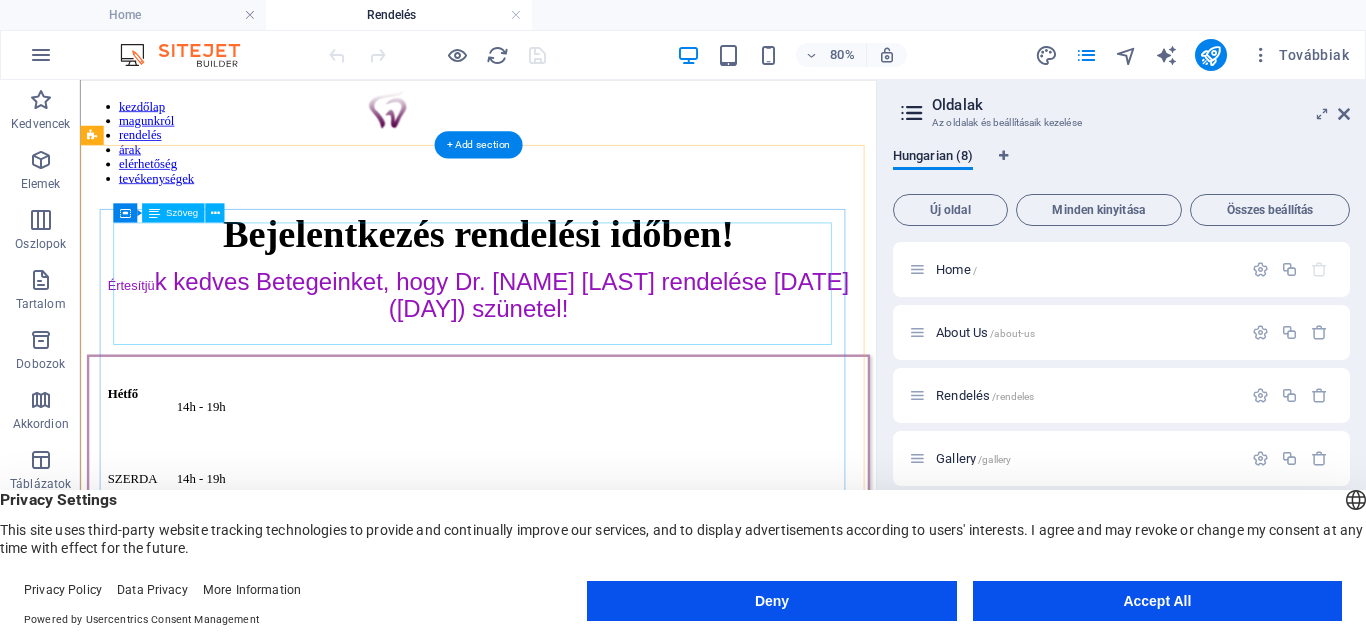 click on "Bejelentkezés rendelési időben! Értesítjü k kedves Betegeinket, hogy Dr. [LAST] [FIRST] rendelése 2025.08.08-án (péntek) szünetel!" at bounding box center (577, 313) 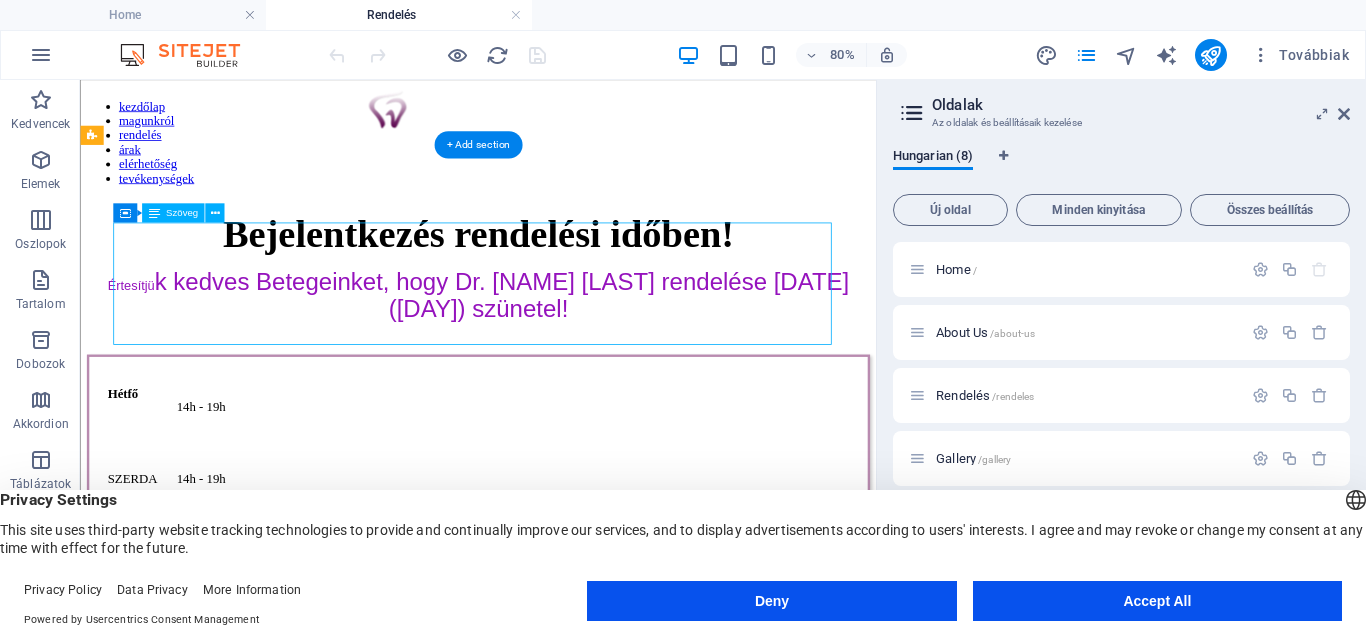 click on "Bejelentkezés rendelési időben! Értesítjü k kedves Betegeinket, hogy Dr. [LAST] [FIRST] rendelése 2025.08.08-án (péntek) szünetel!" at bounding box center [577, 313] 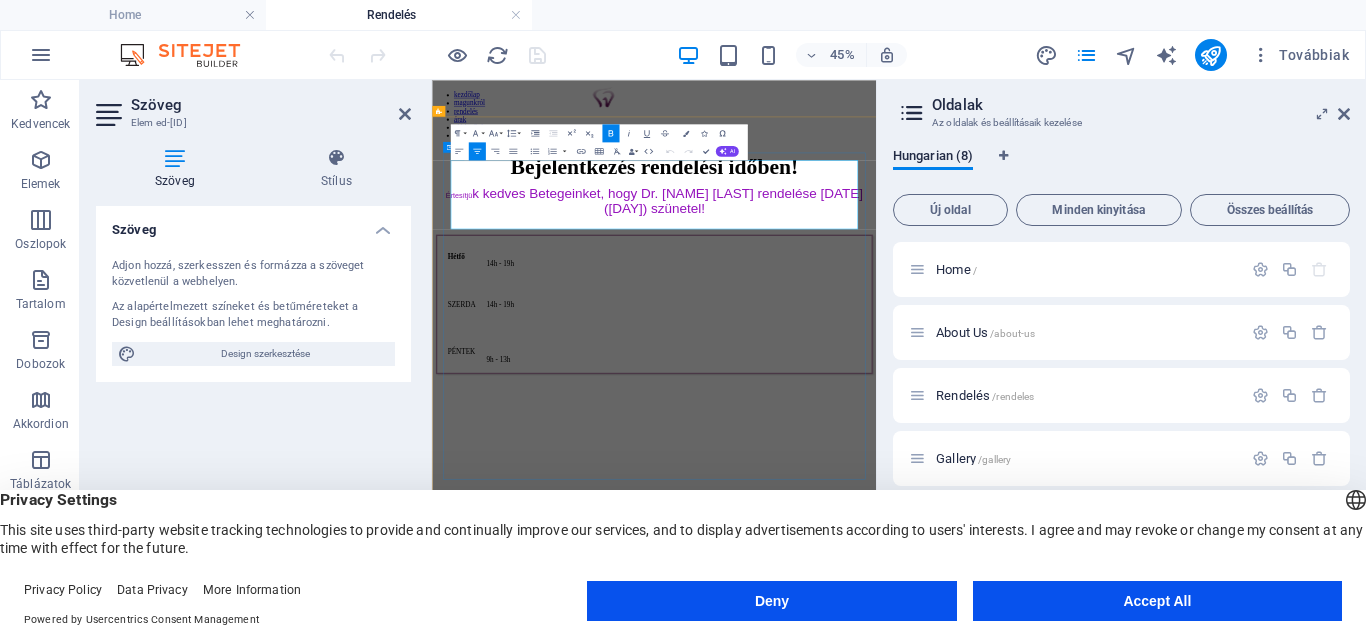 drag, startPoint x: 1174, startPoint y: 393, endPoint x: 474, endPoint y: 333, distance: 702.5667 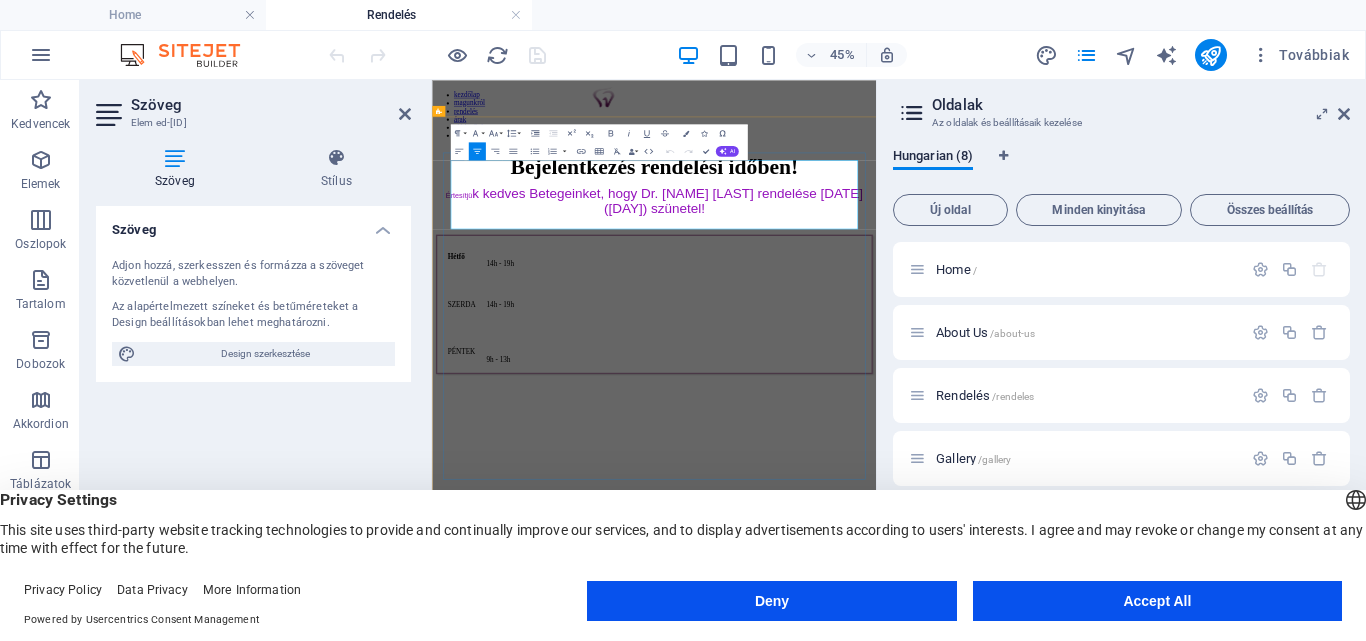 click on "Értesítjü k kedves Betegeinket, hogy Dr. [LAST] [FIRST] rendelése 2025.08.08-án (péntek) szünetel!" at bounding box center [925, 349] 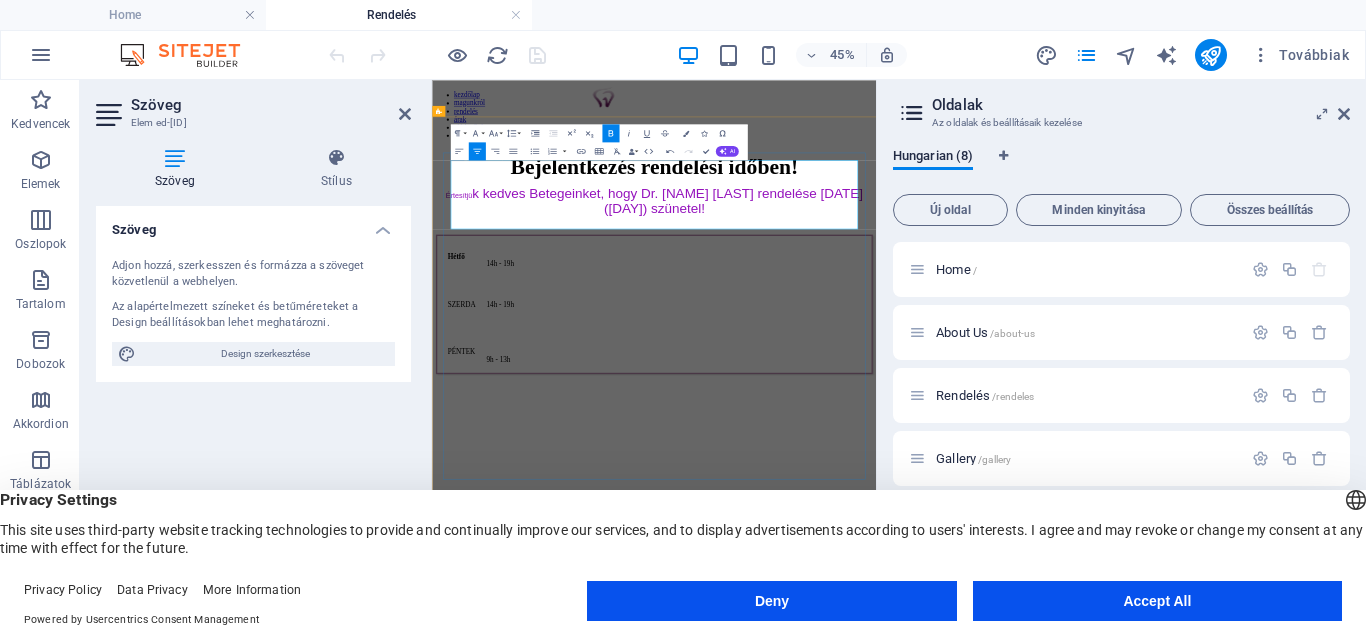 drag, startPoint x: 1180, startPoint y: 379, endPoint x: 509, endPoint y: 355, distance: 671.4291 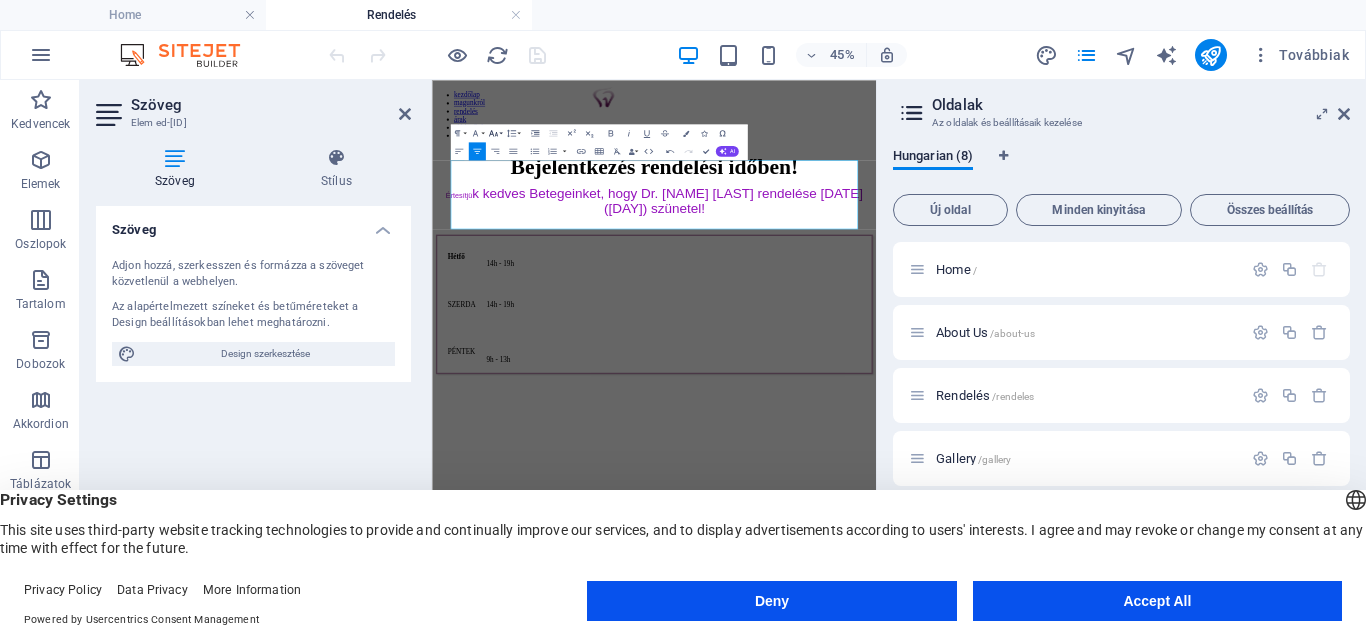 click on "Font Size" at bounding box center (494, 133) 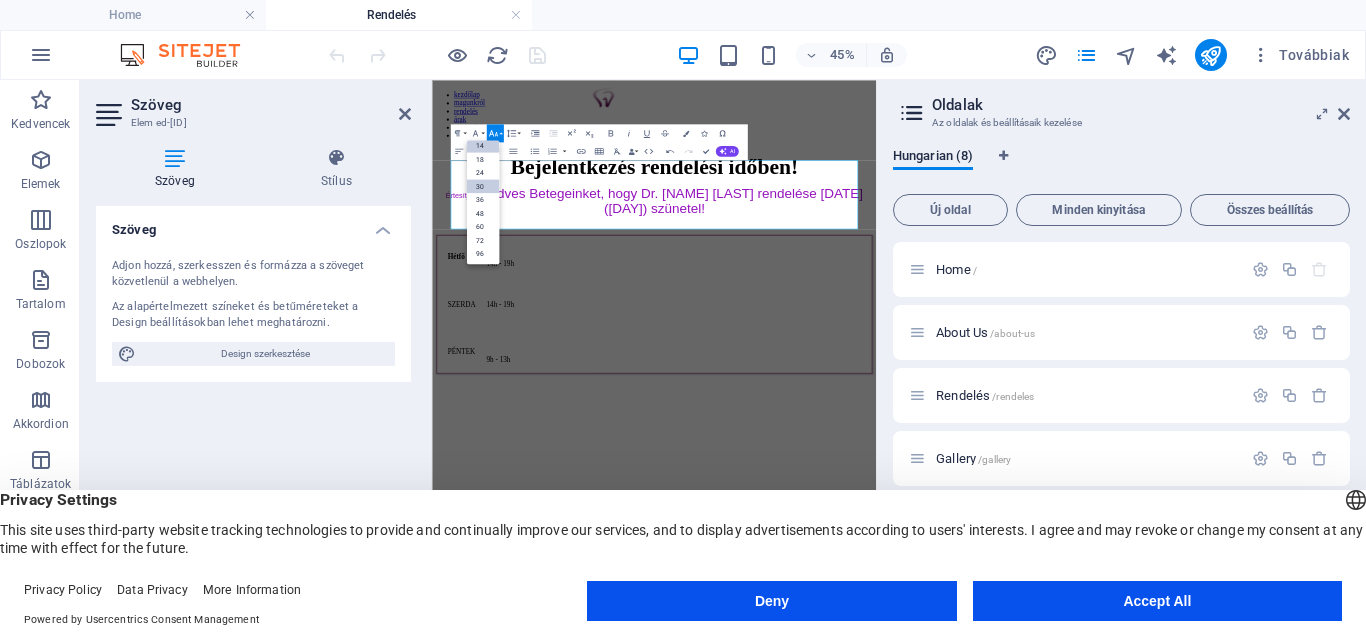 scroll, scrollTop: 161, scrollLeft: 0, axis: vertical 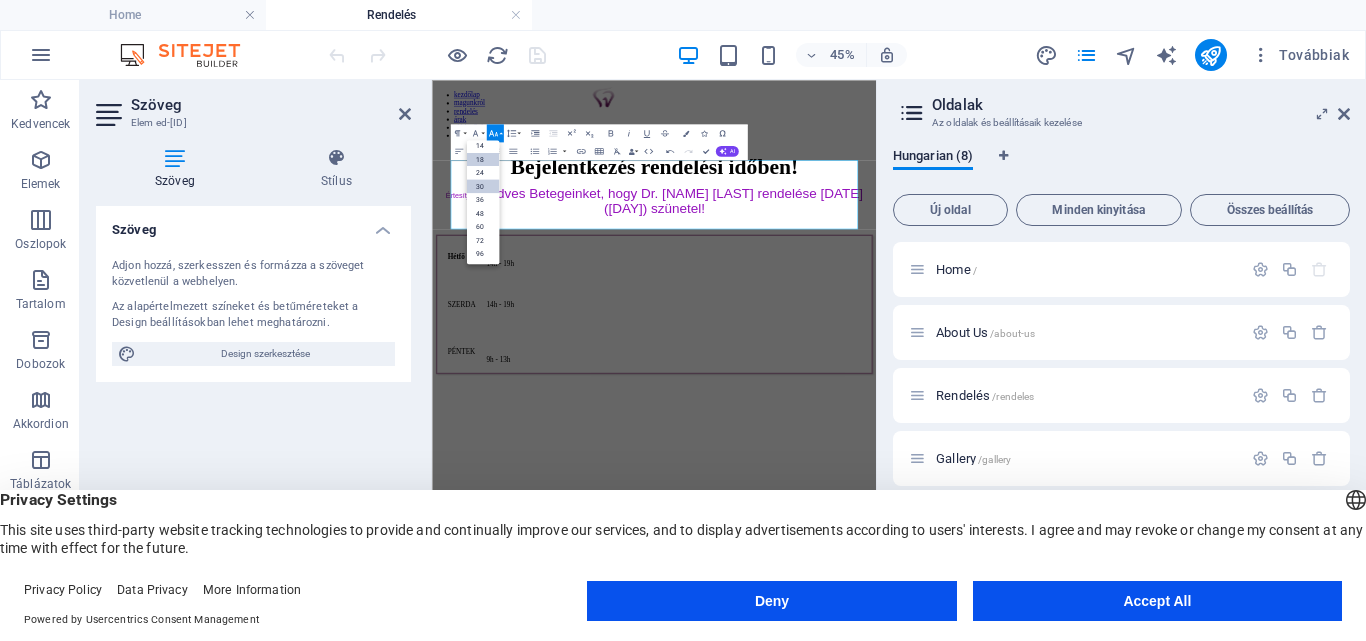 click on "18" at bounding box center [483, 159] 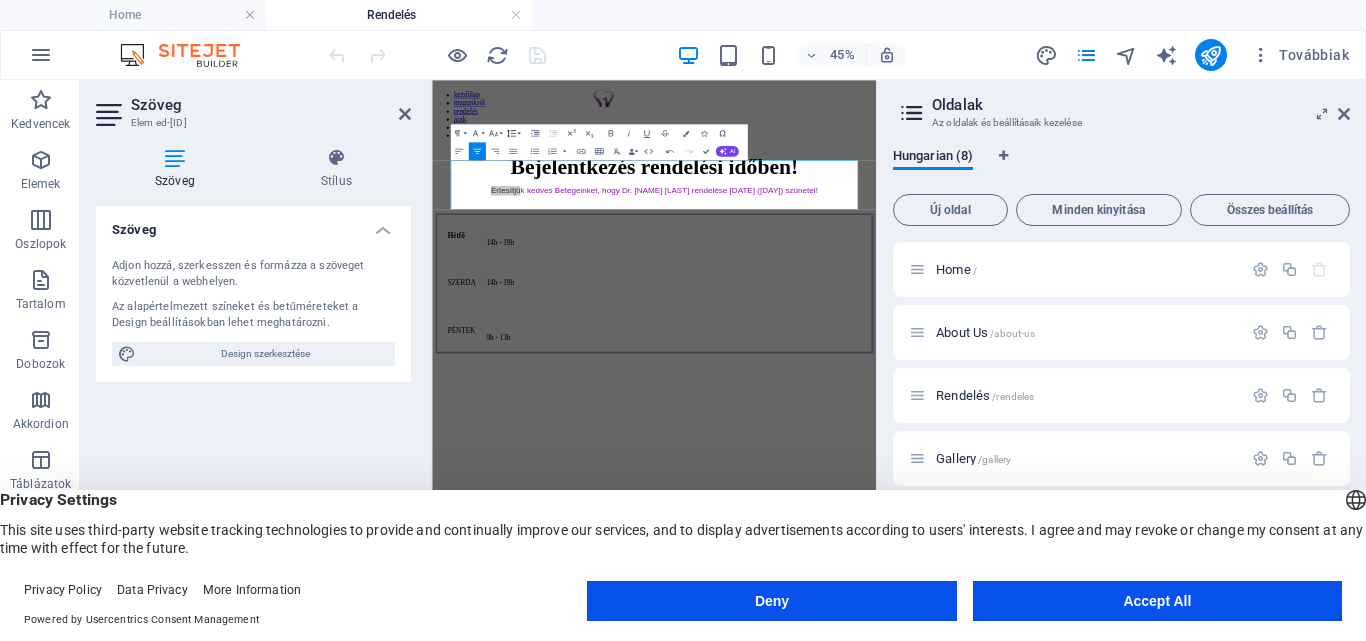 click on "Line Height" at bounding box center (512, 133) 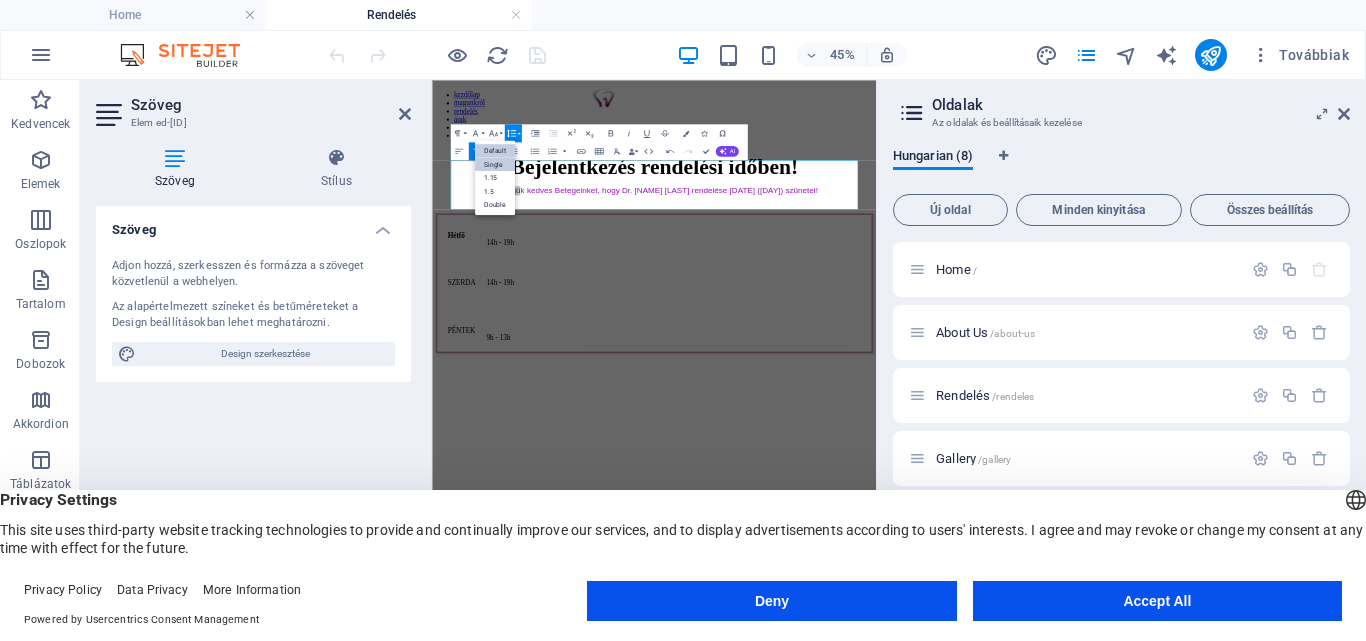 scroll, scrollTop: 0, scrollLeft: 0, axis: both 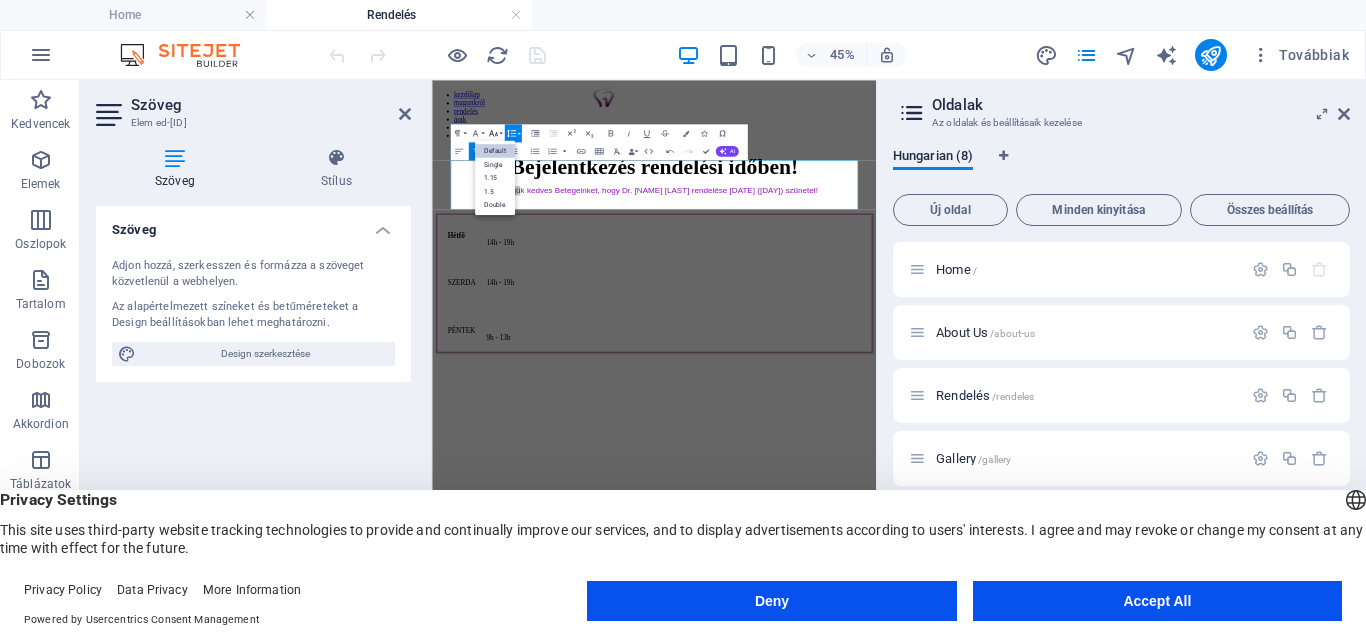 click on "Font Size" at bounding box center [494, 133] 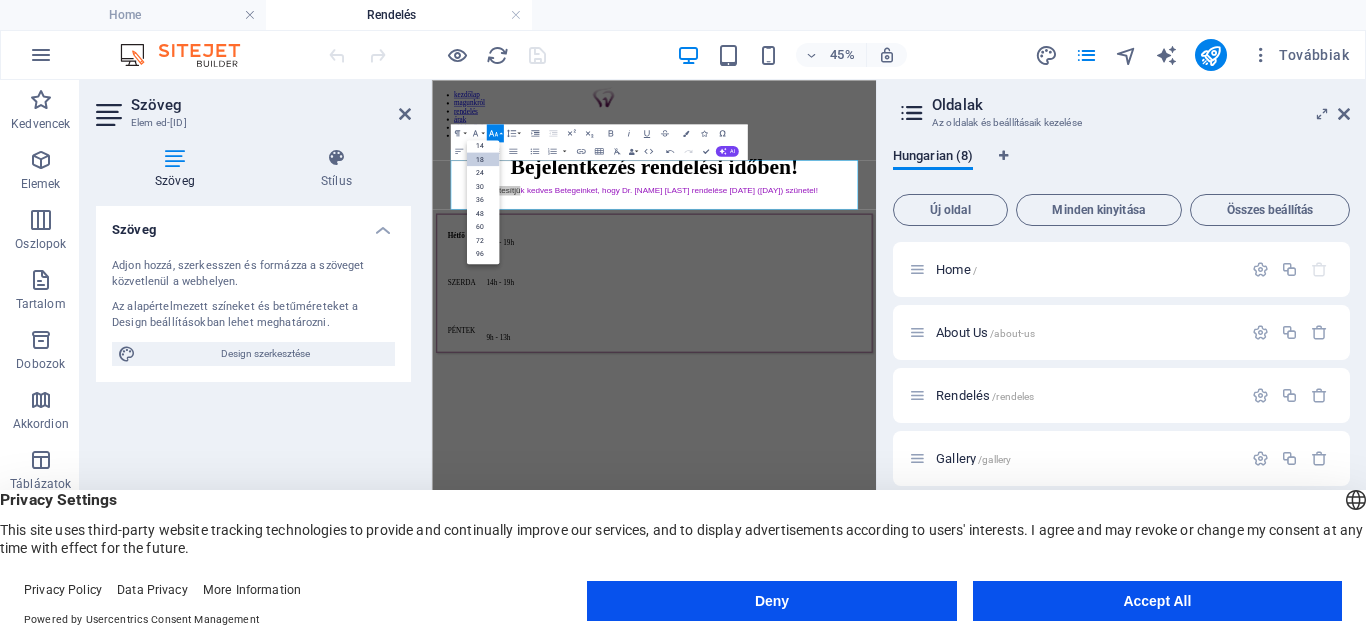 scroll, scrollTop: 161, scrollLeft: 0, axis: vertical 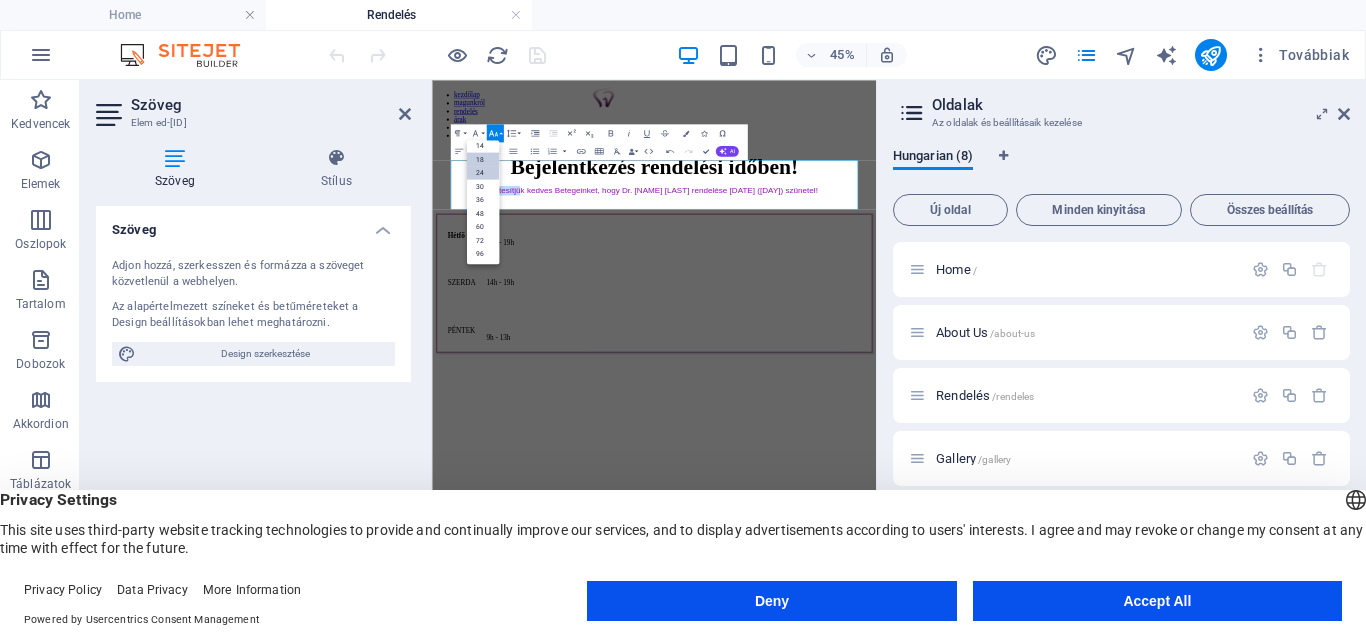 click on "24" at bounding box center (483, 173) 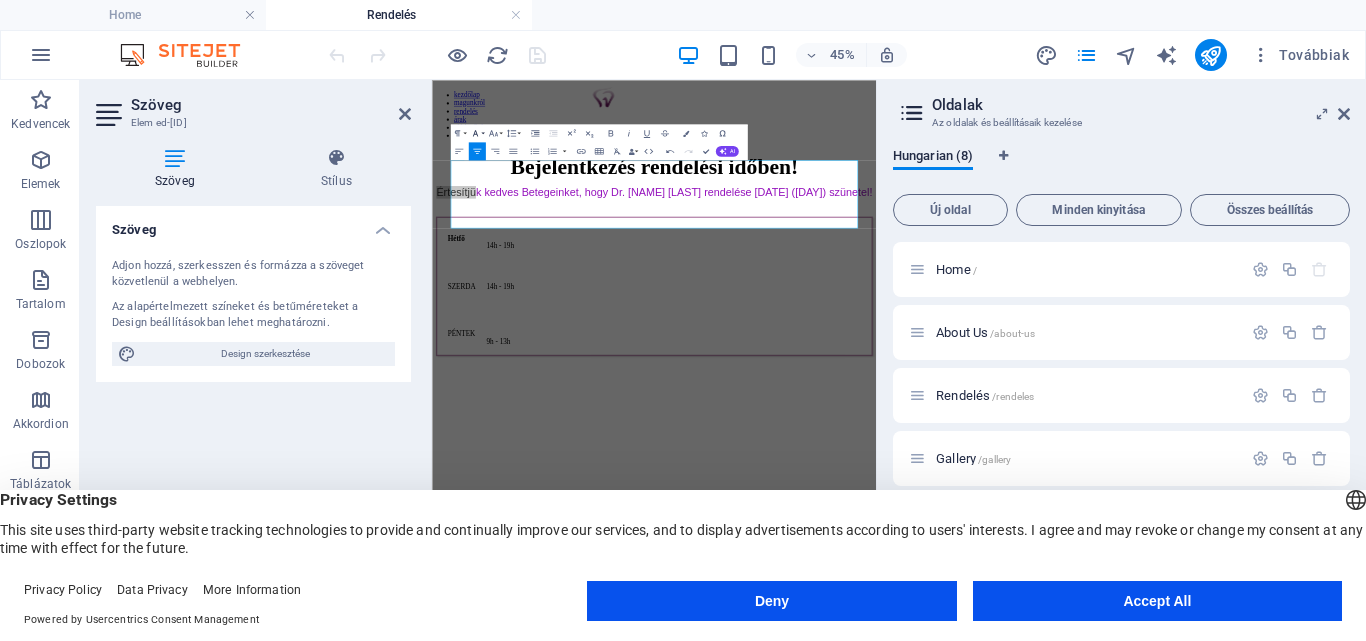 click on "Font Family" at bounding box center [476, 133] 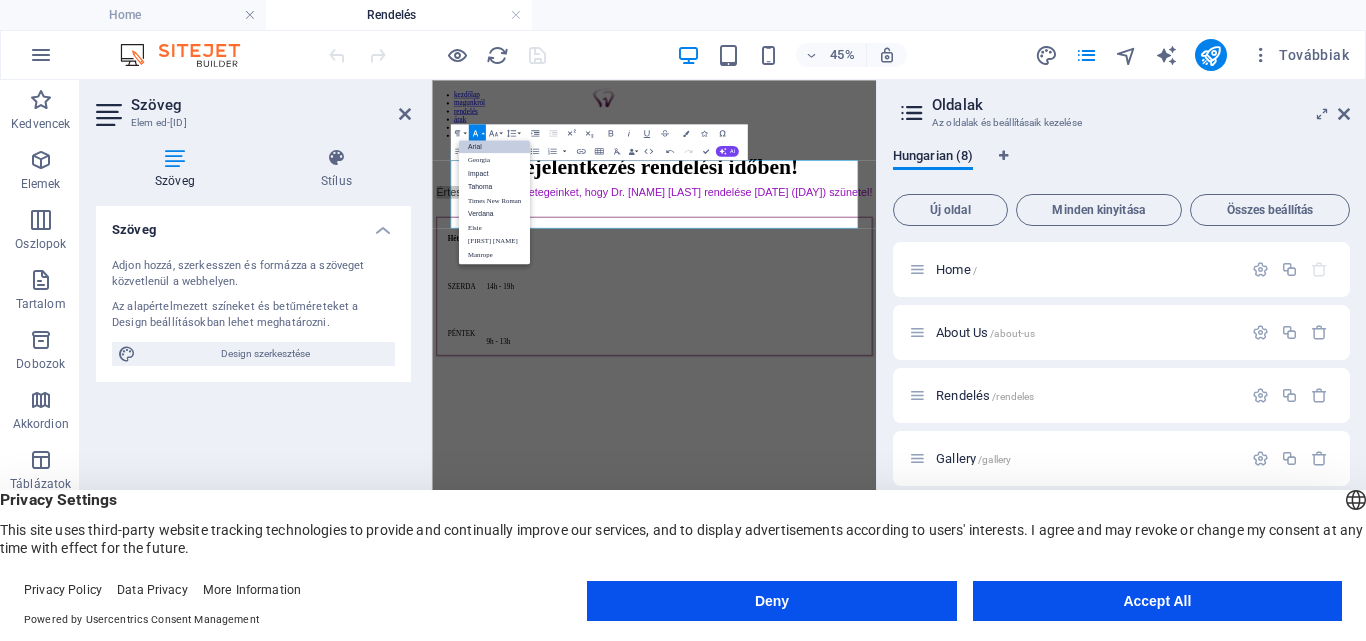 scroll, scrollTop: 11, scrollLeft: 0, axis: vertical 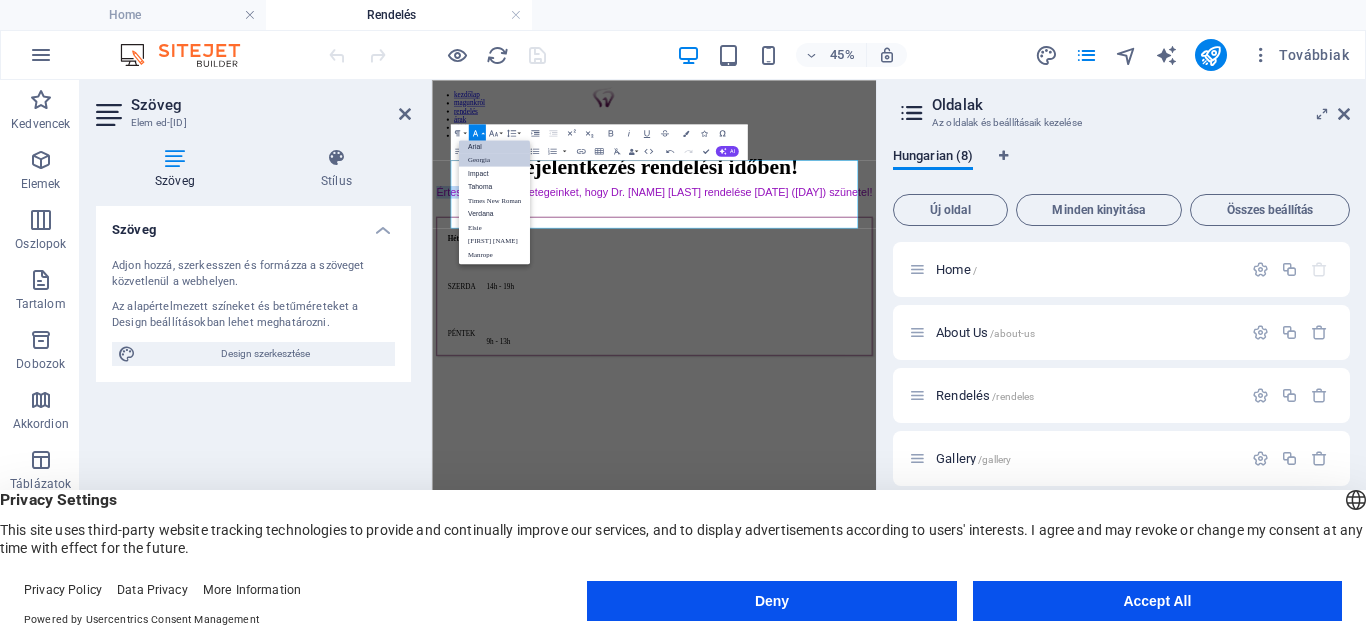 click on "Georgia" at bounding box center (494, 159) 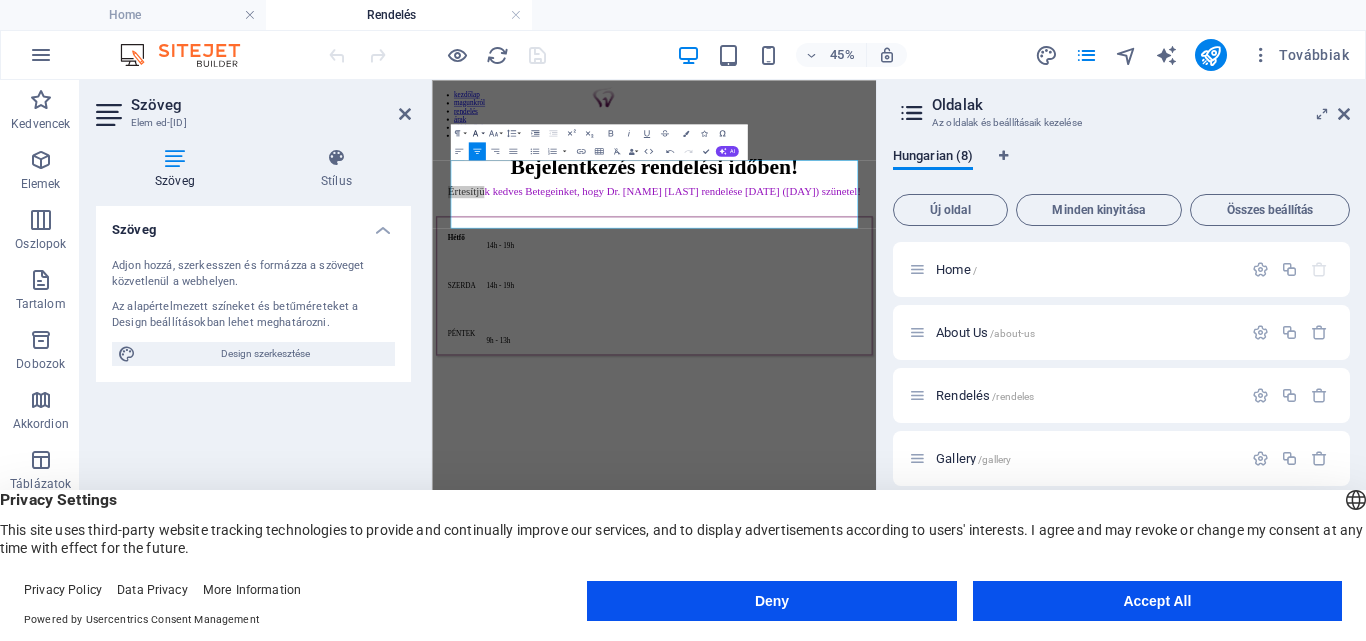 click on "Font Family" at bounding box center [476, 133] 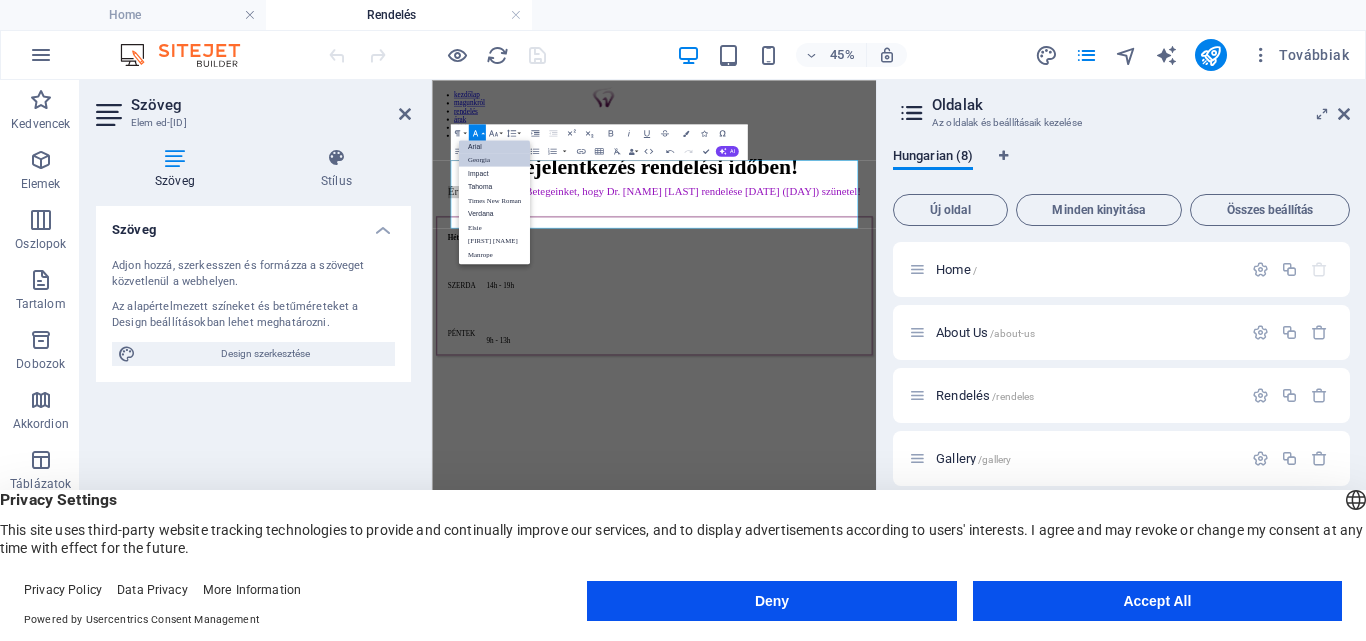 scroll, scrollTop: 11, scrollLeft: 0, axis: vertical 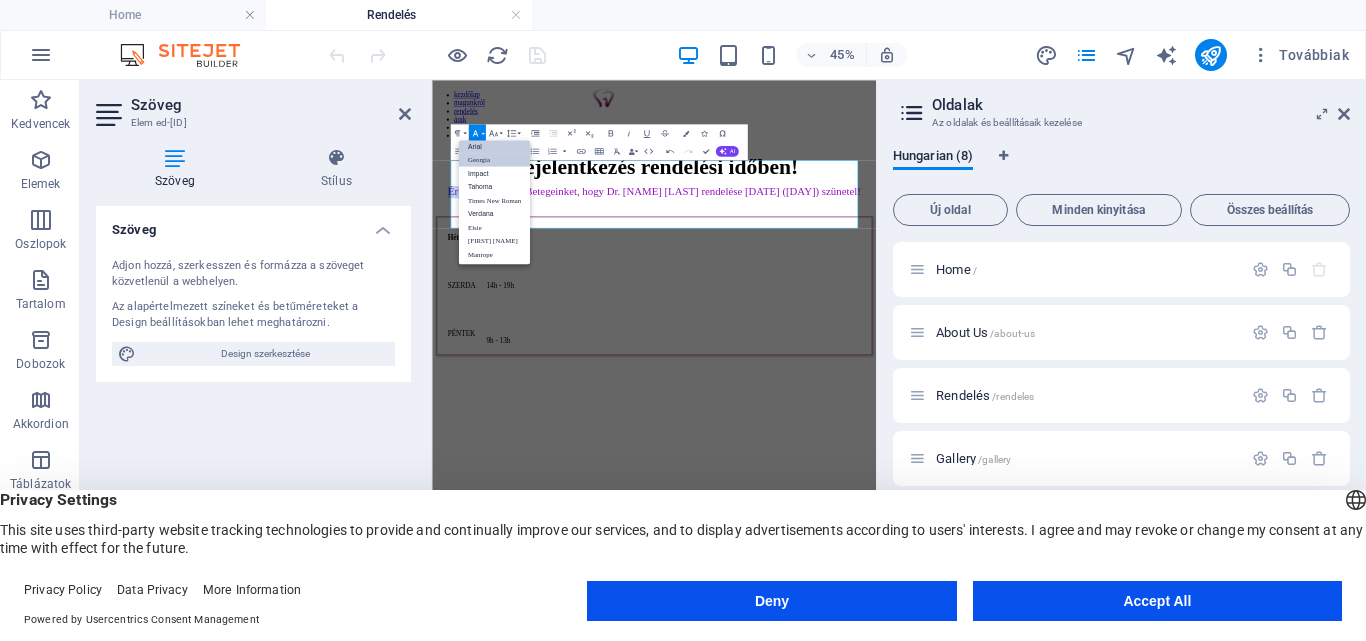 click on "Arial" at bounding box center (494, 146) 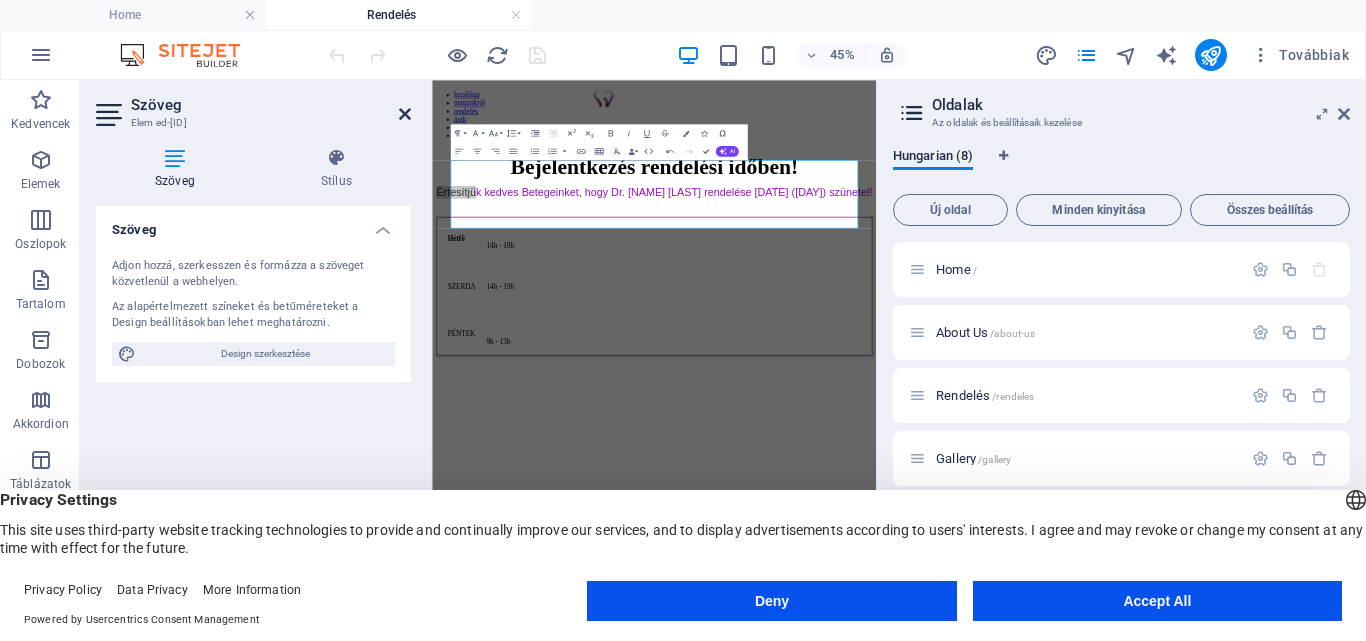 click at bounding box center [405, 114] 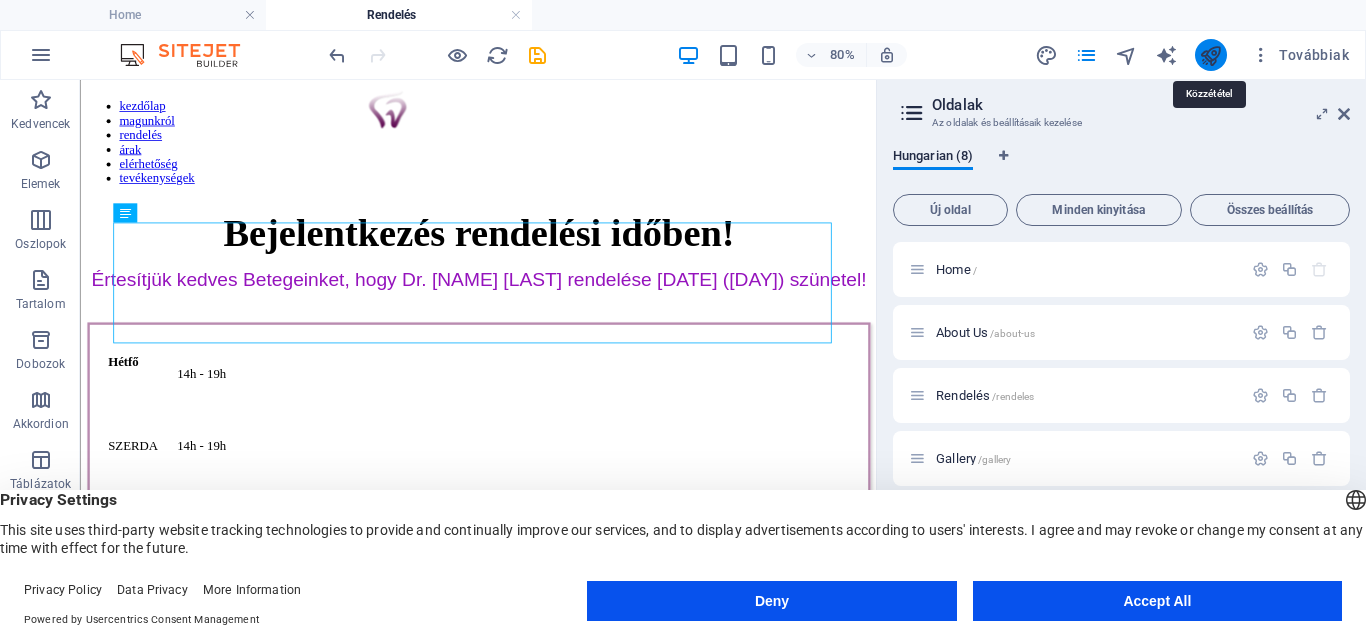 click at bounding box center [1210, 55] 